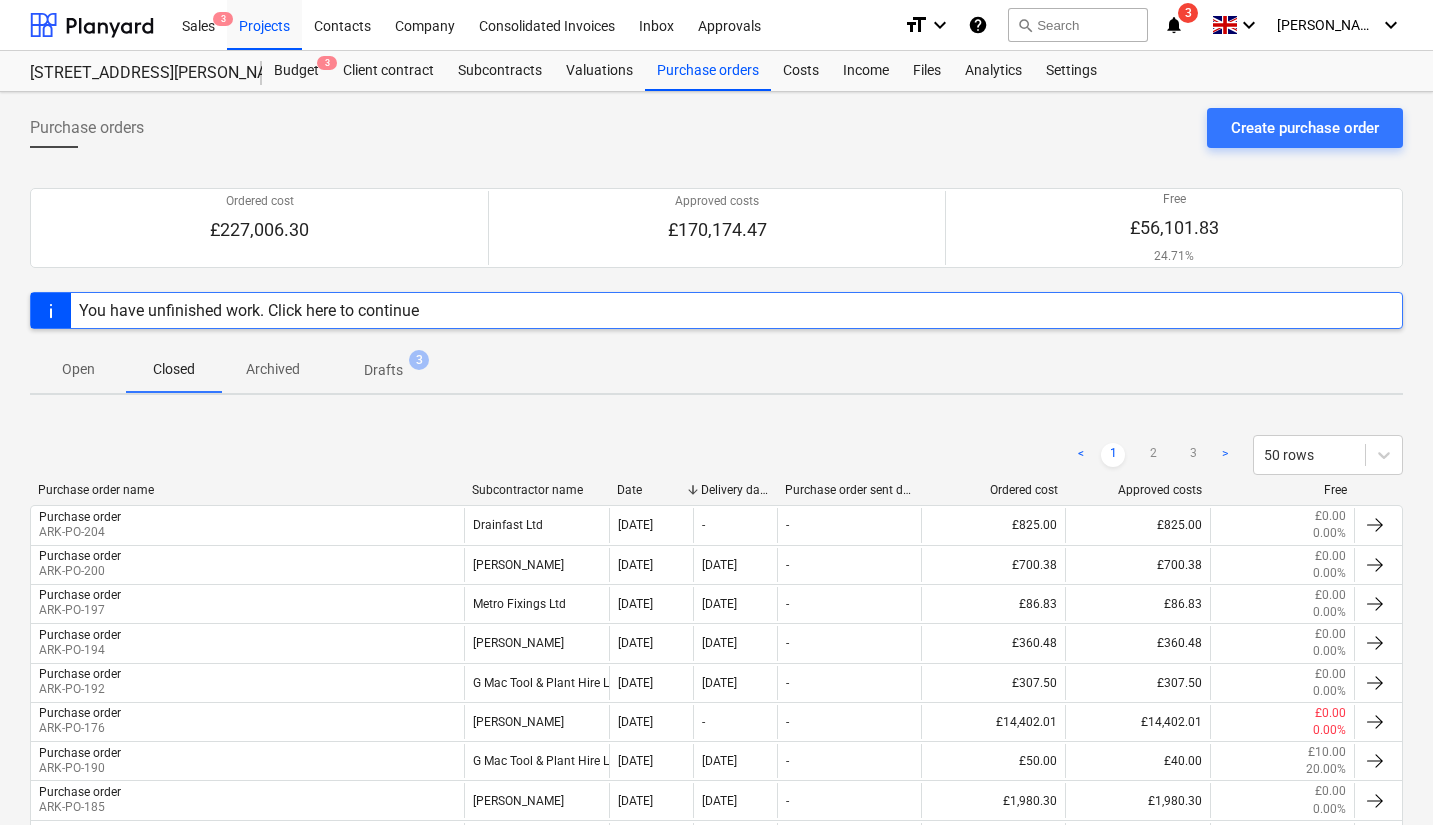 scroll, scrollTop: 242, scrollLeft: 0, axis: vertical 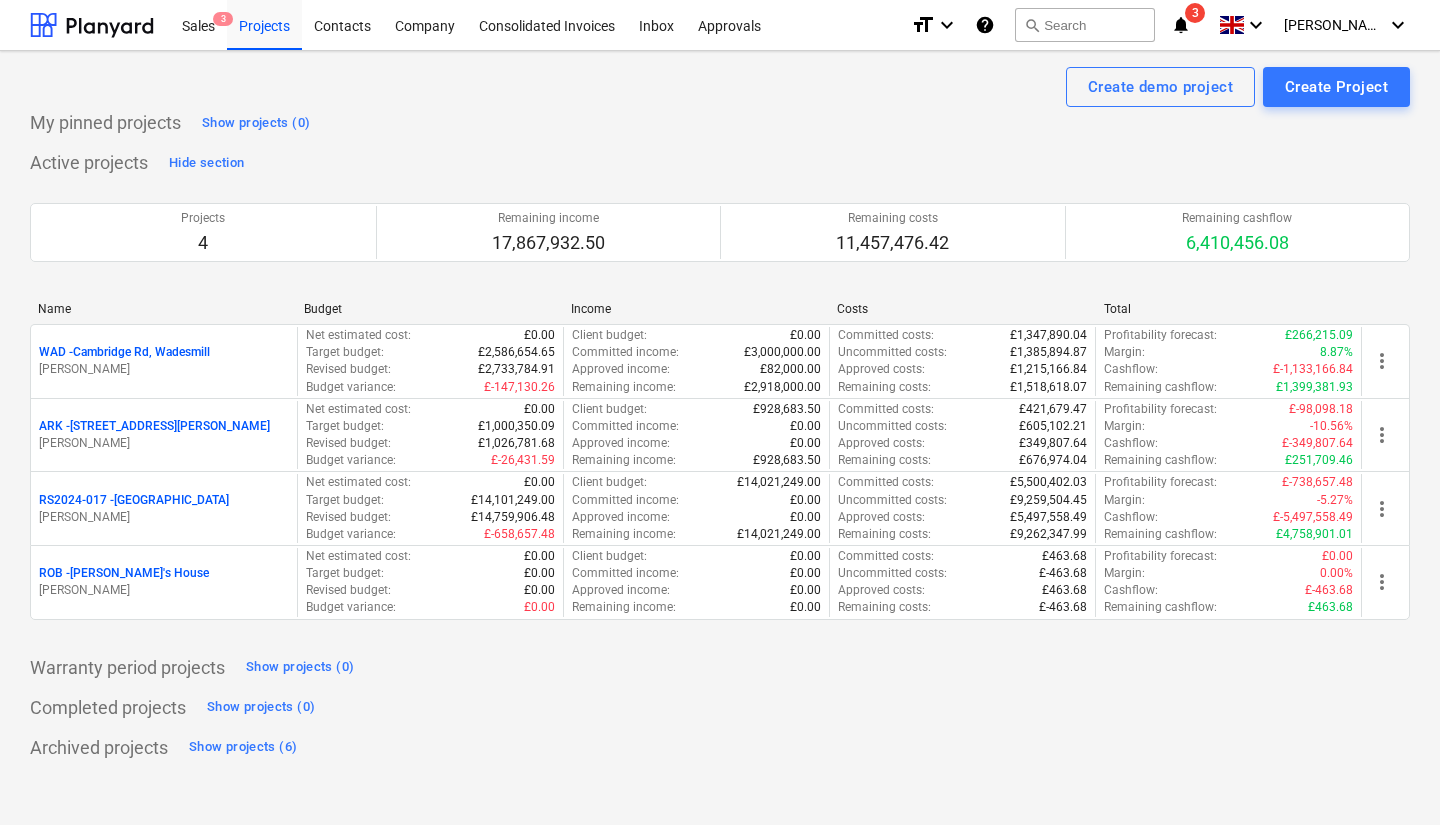 click on "ARK -  2 Galley [PERSON_NAME]" at bounding box center (154, 426) 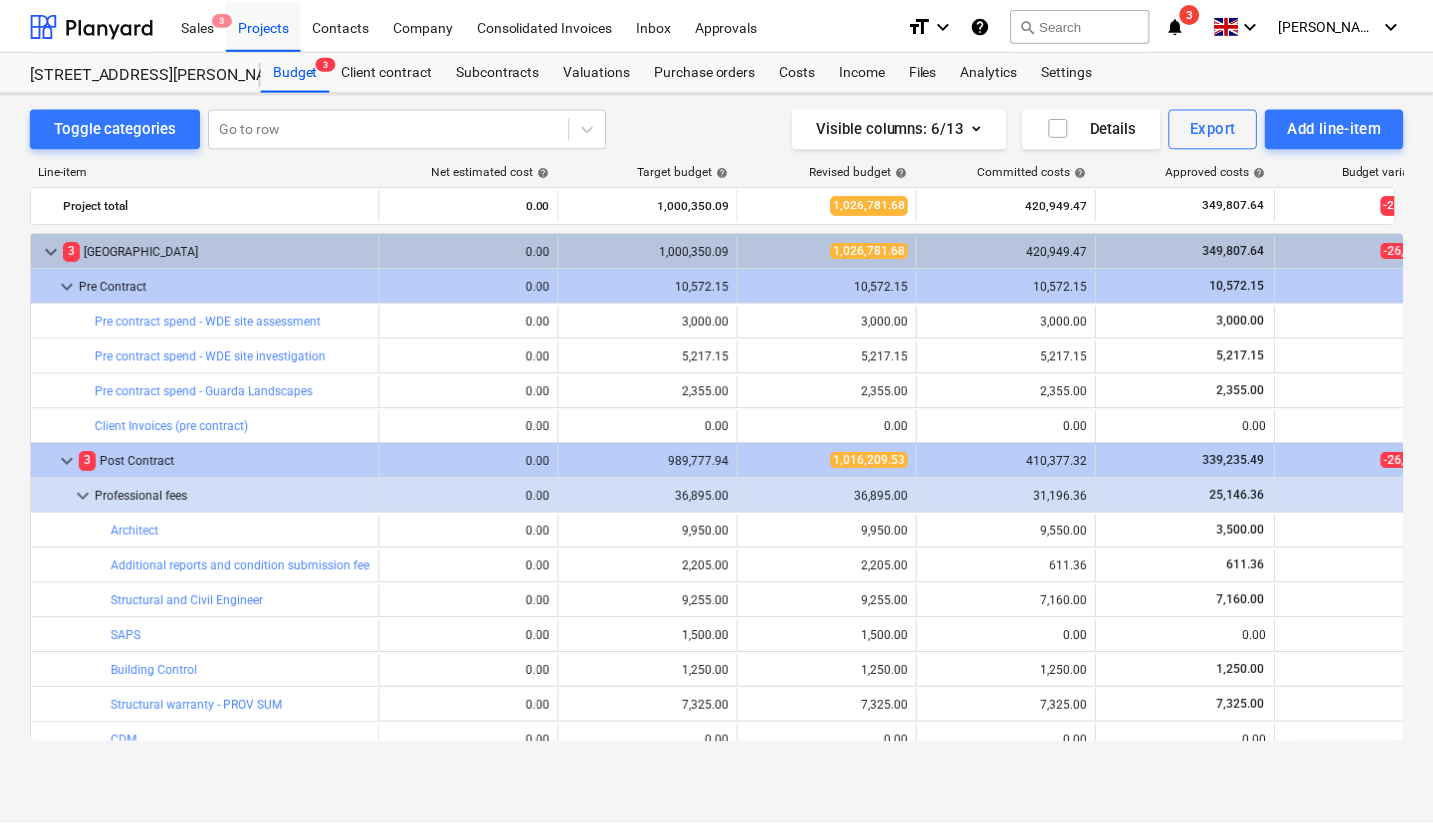 scroll, scrollTop: 400, scrollLeft: 0, axis: vertical 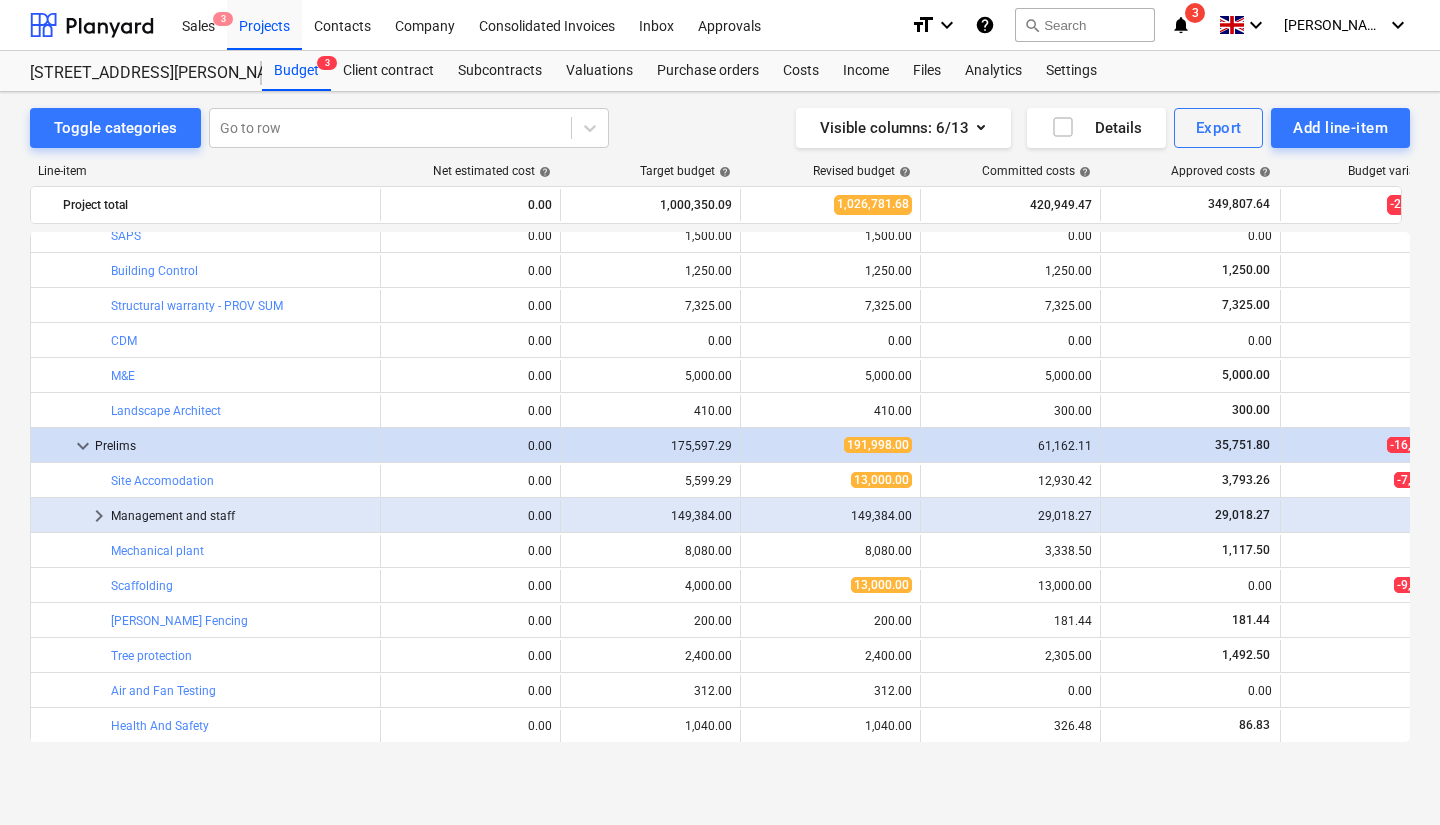 click on "Purchase orders" at bounding box center [708, 71] 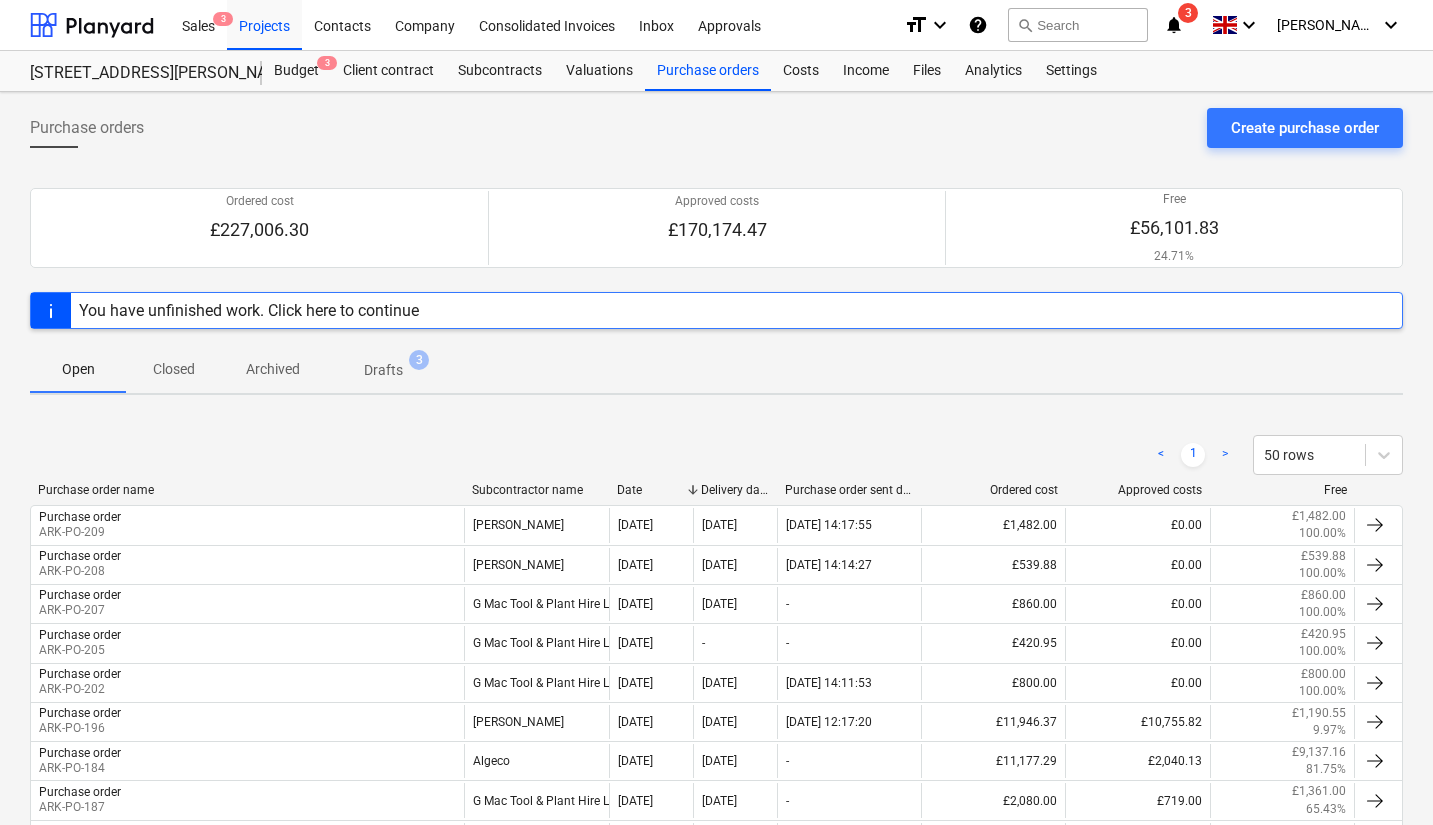 click on "Create purchase order" at bounding box center [1305, 128] 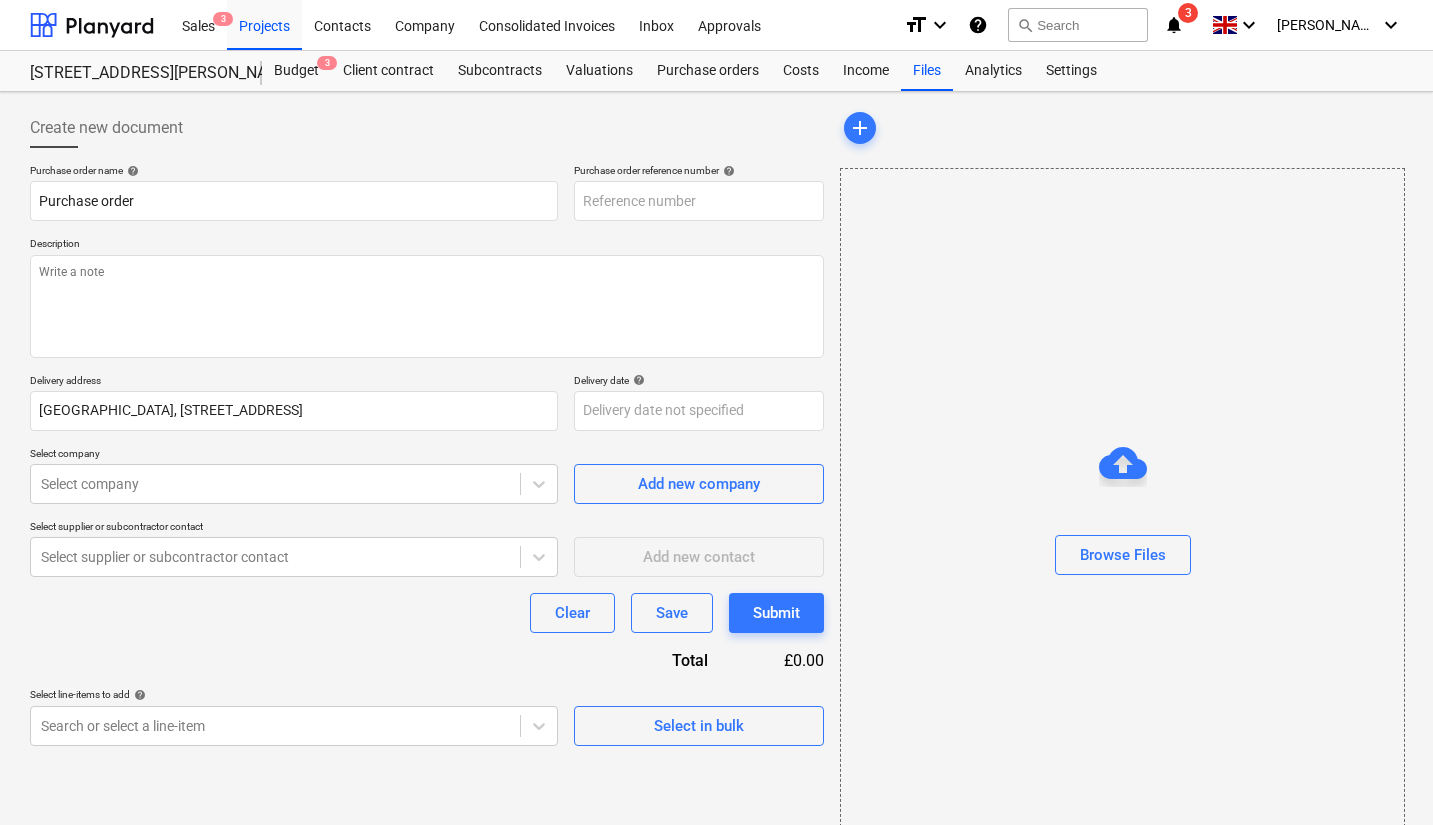 type on "x" 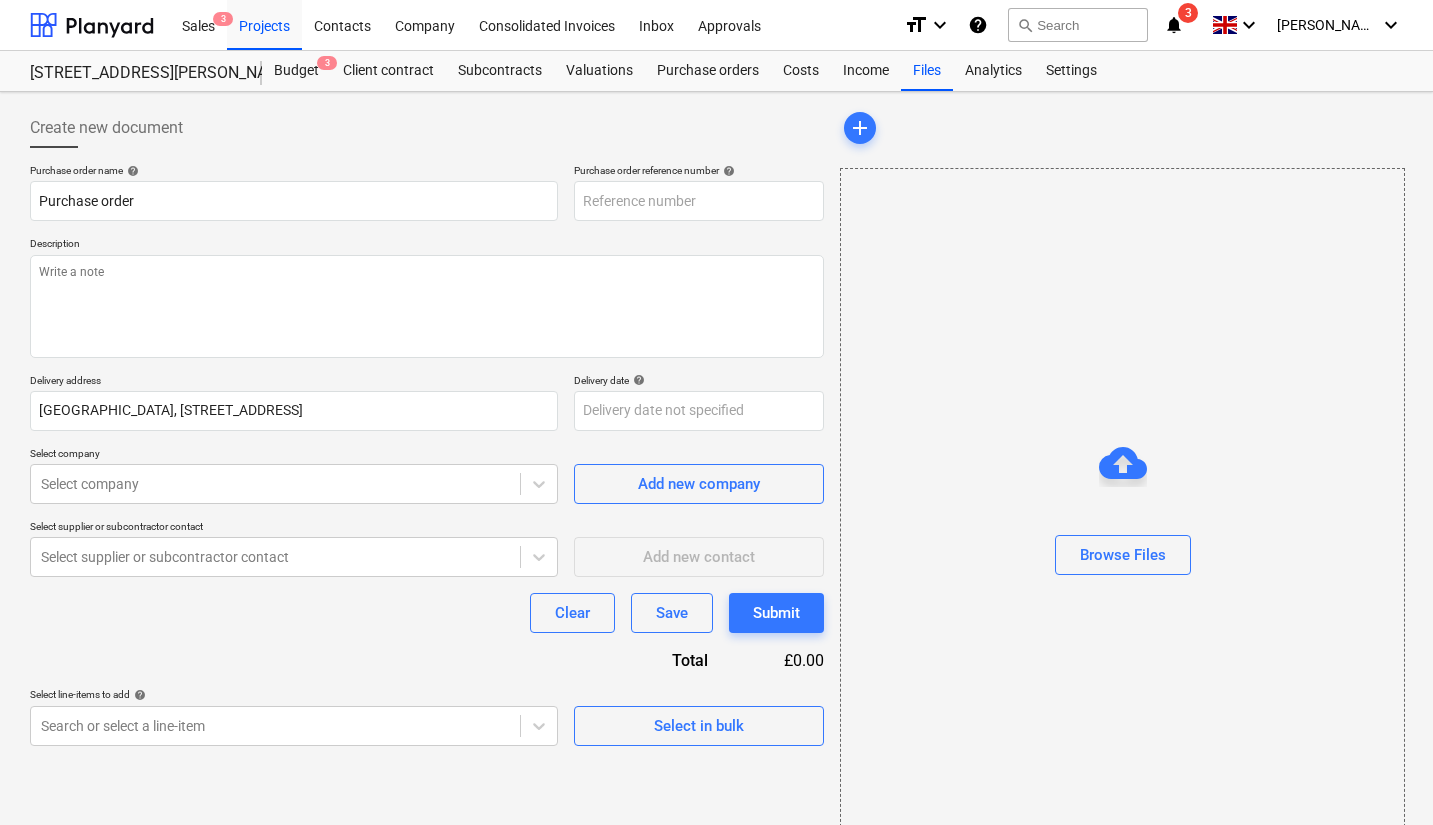 type on "ARK-PO-210" 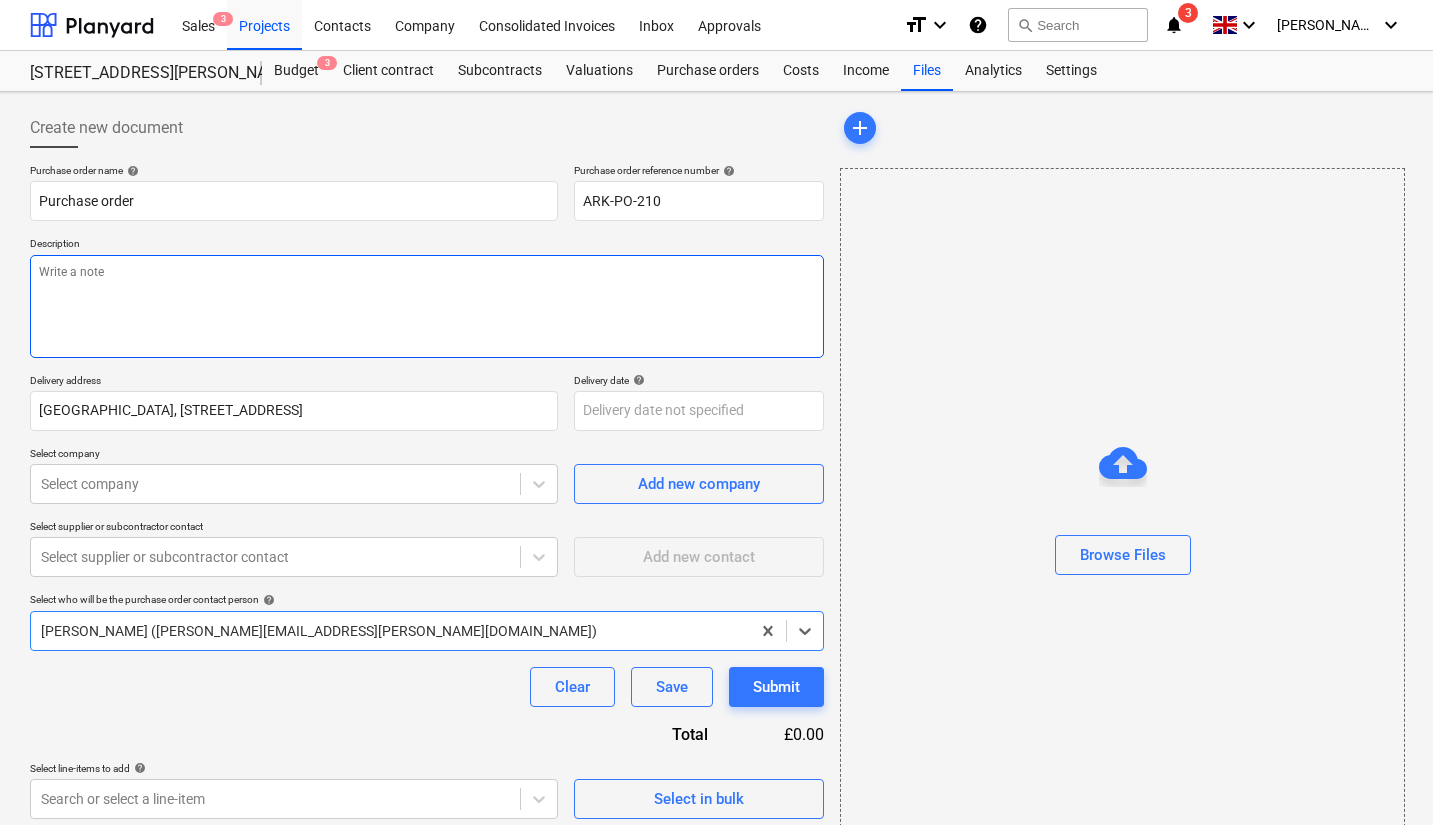 click at bounding box center [427, 306] 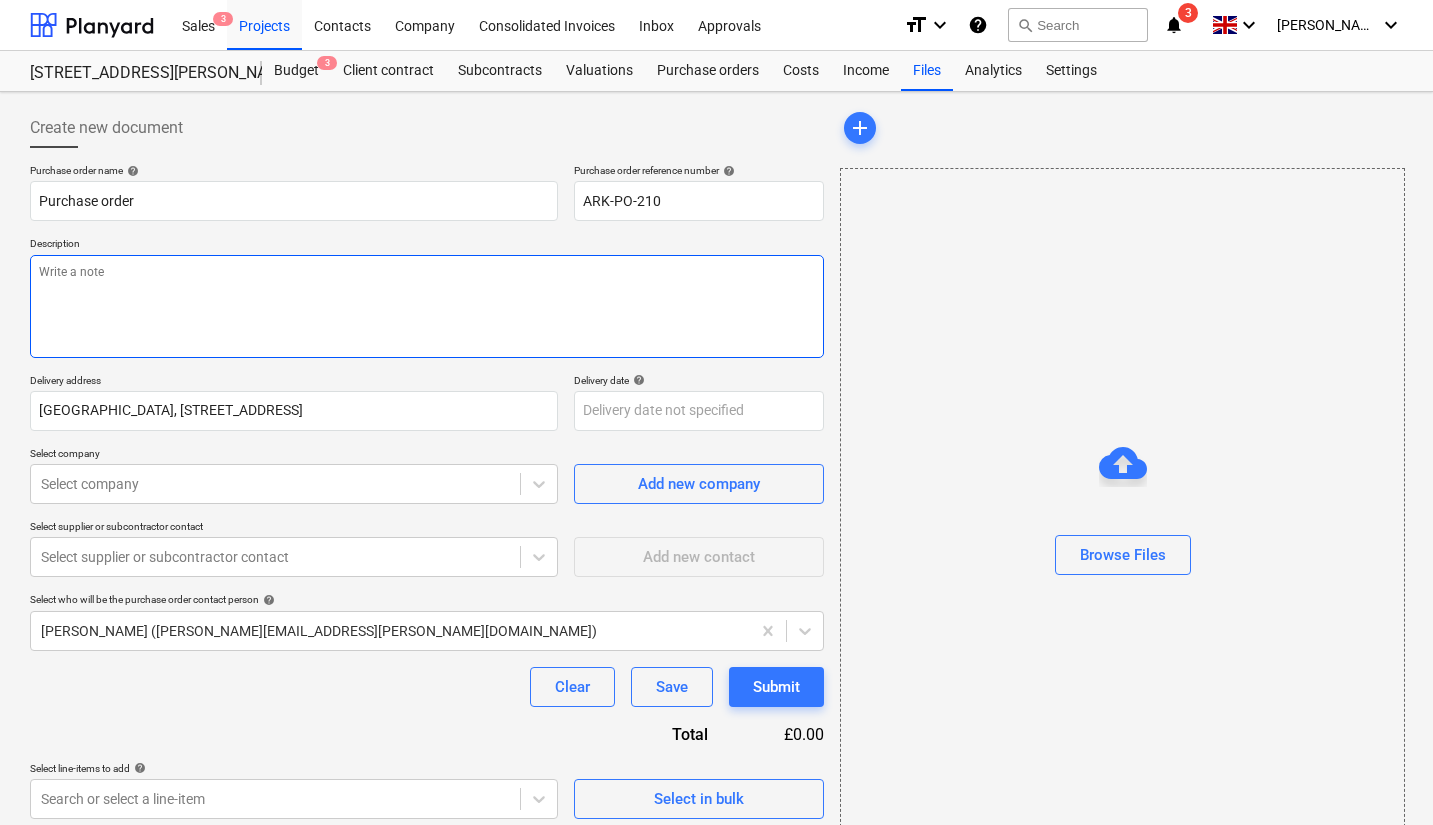 type on "x" 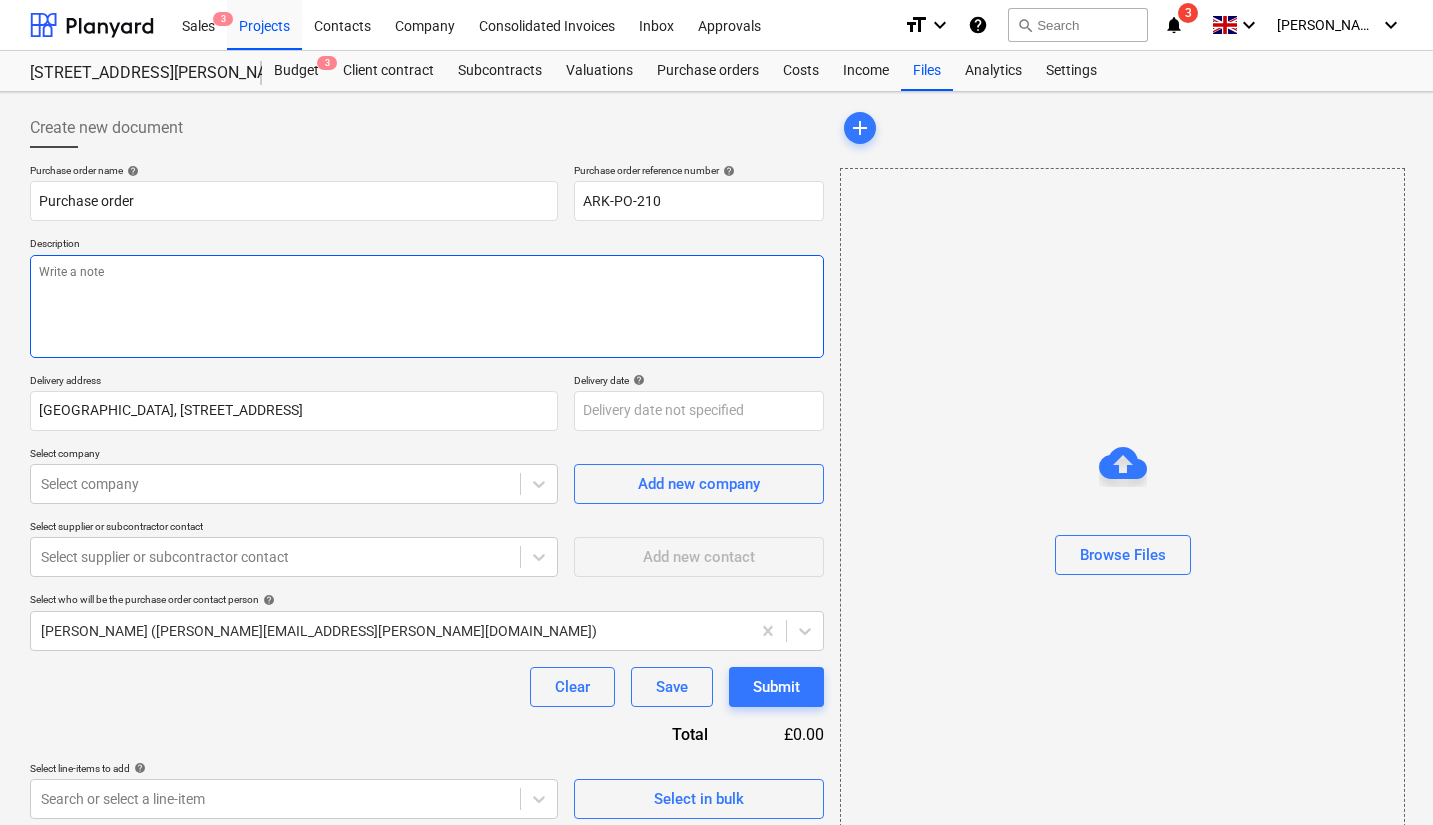 type on "1" 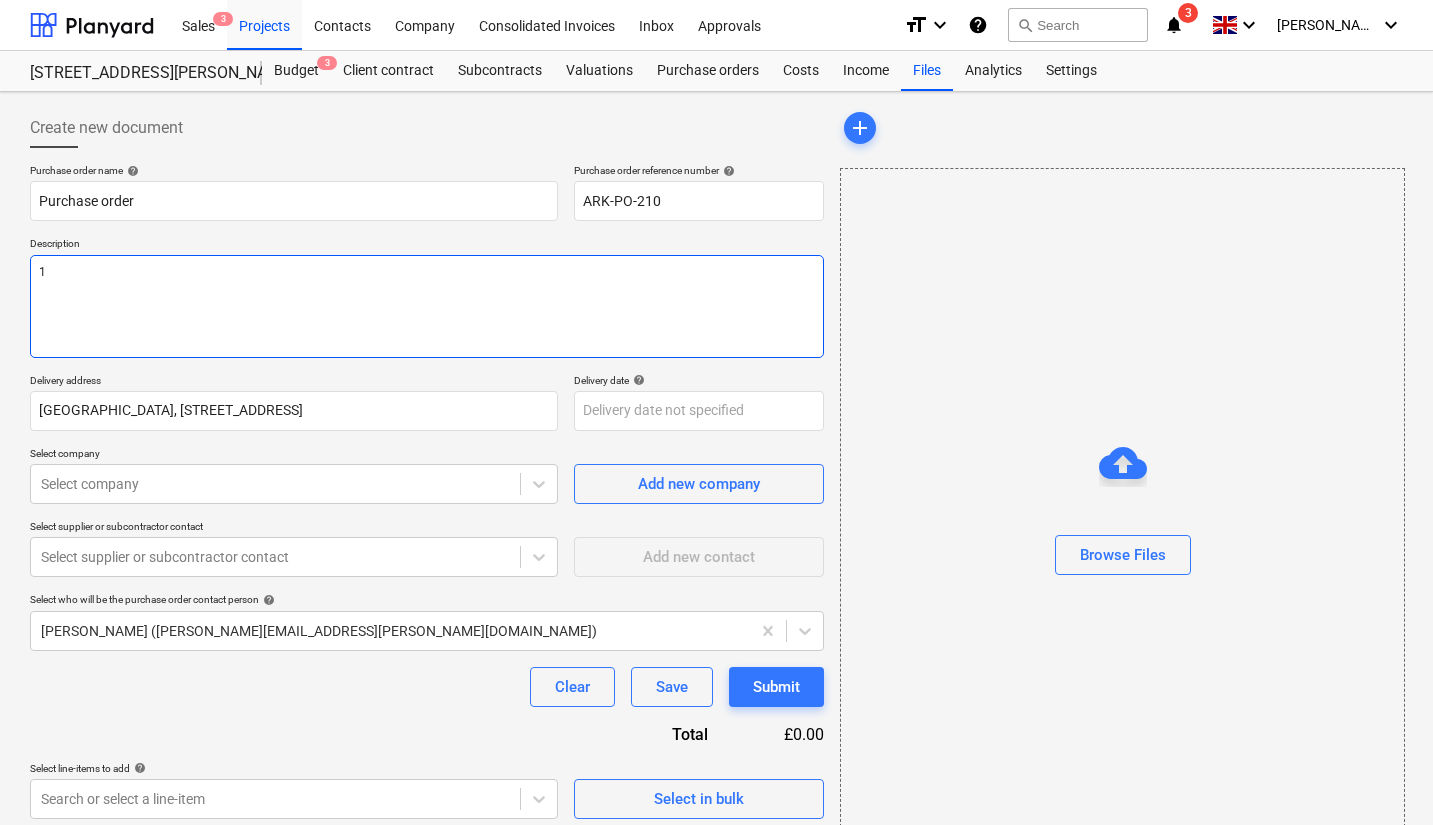 type on "x" 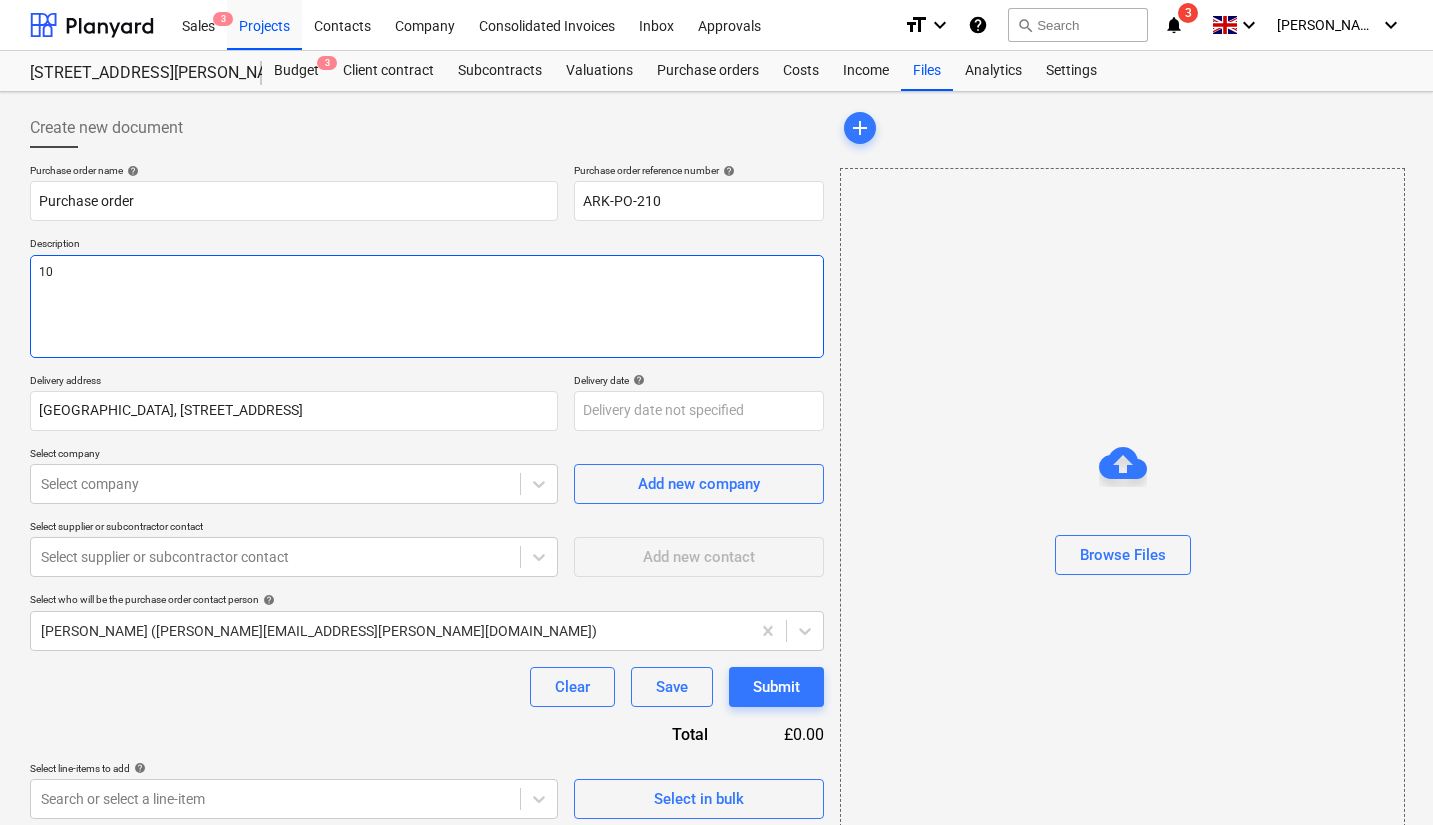 type on "x" 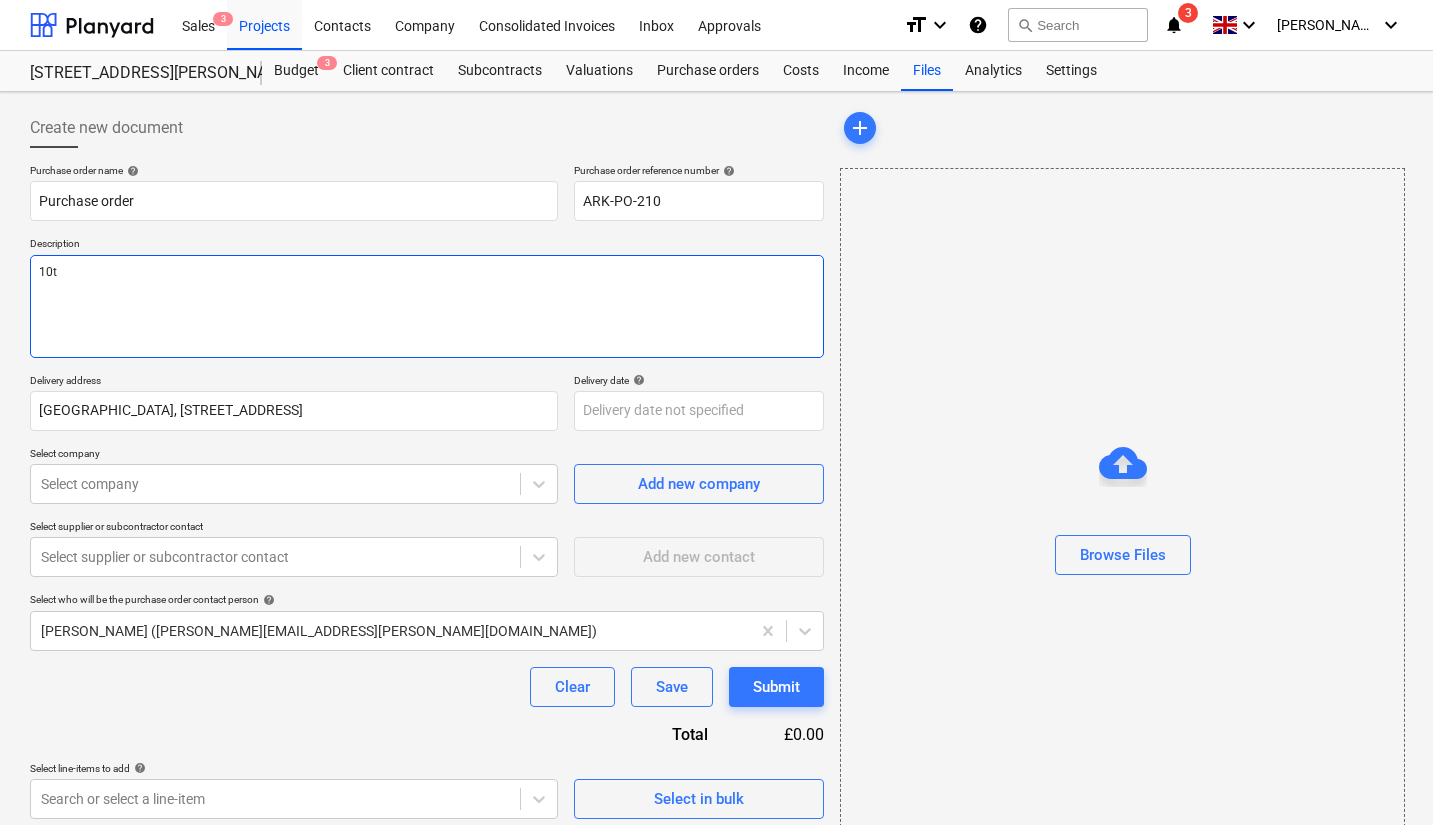 type on "x" 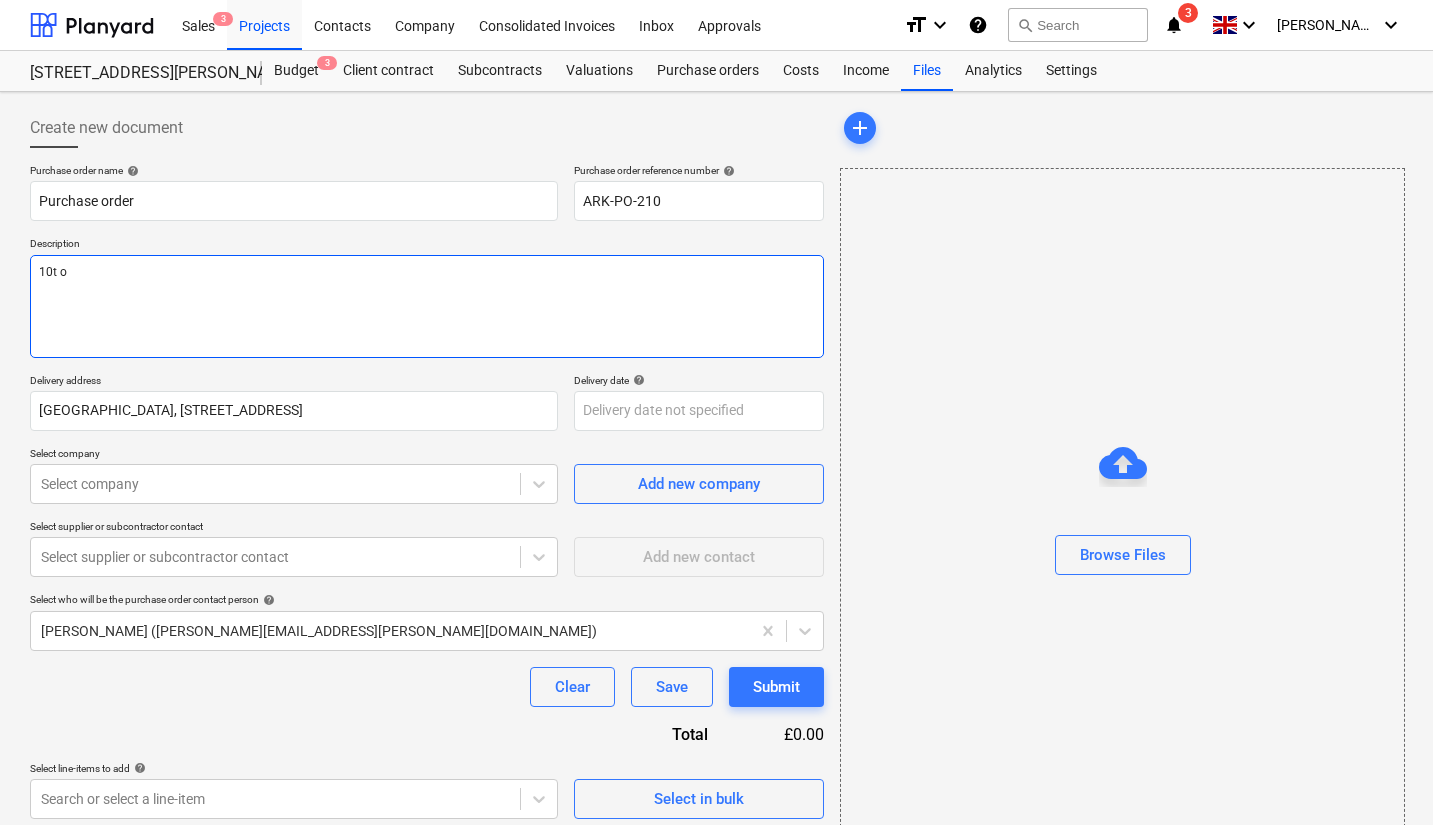 type on "x" 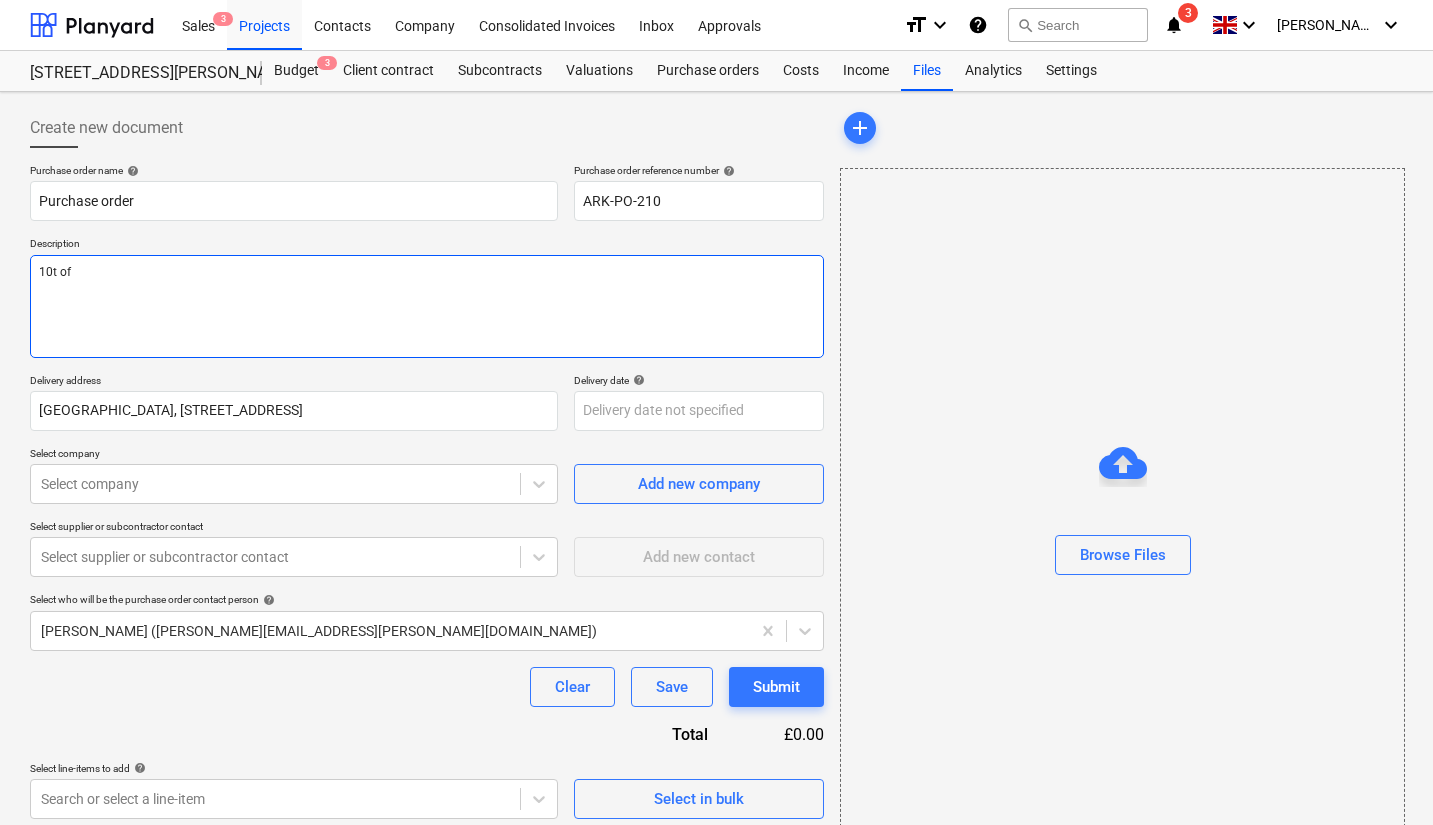 type on "x" 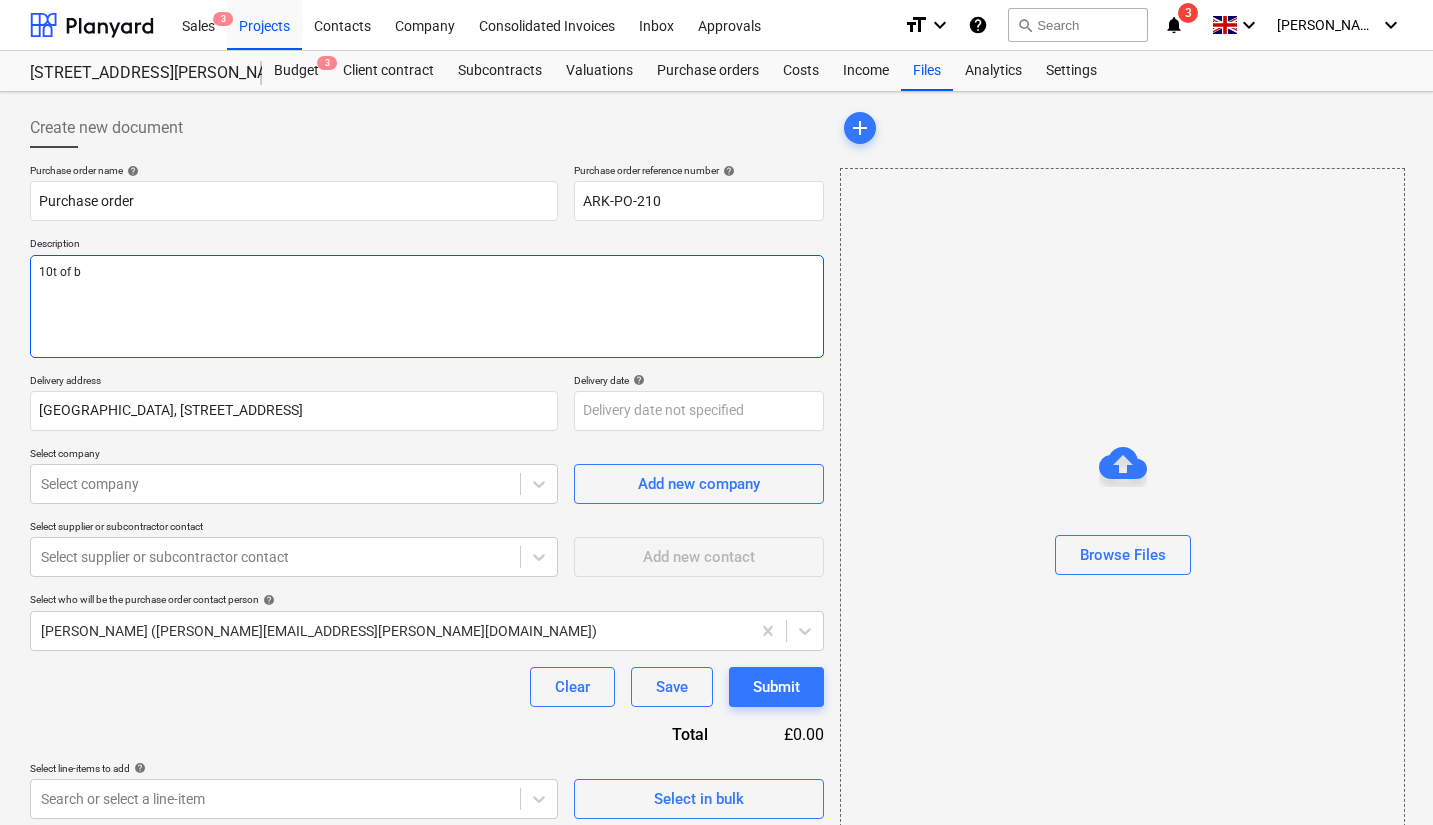 type on "x" 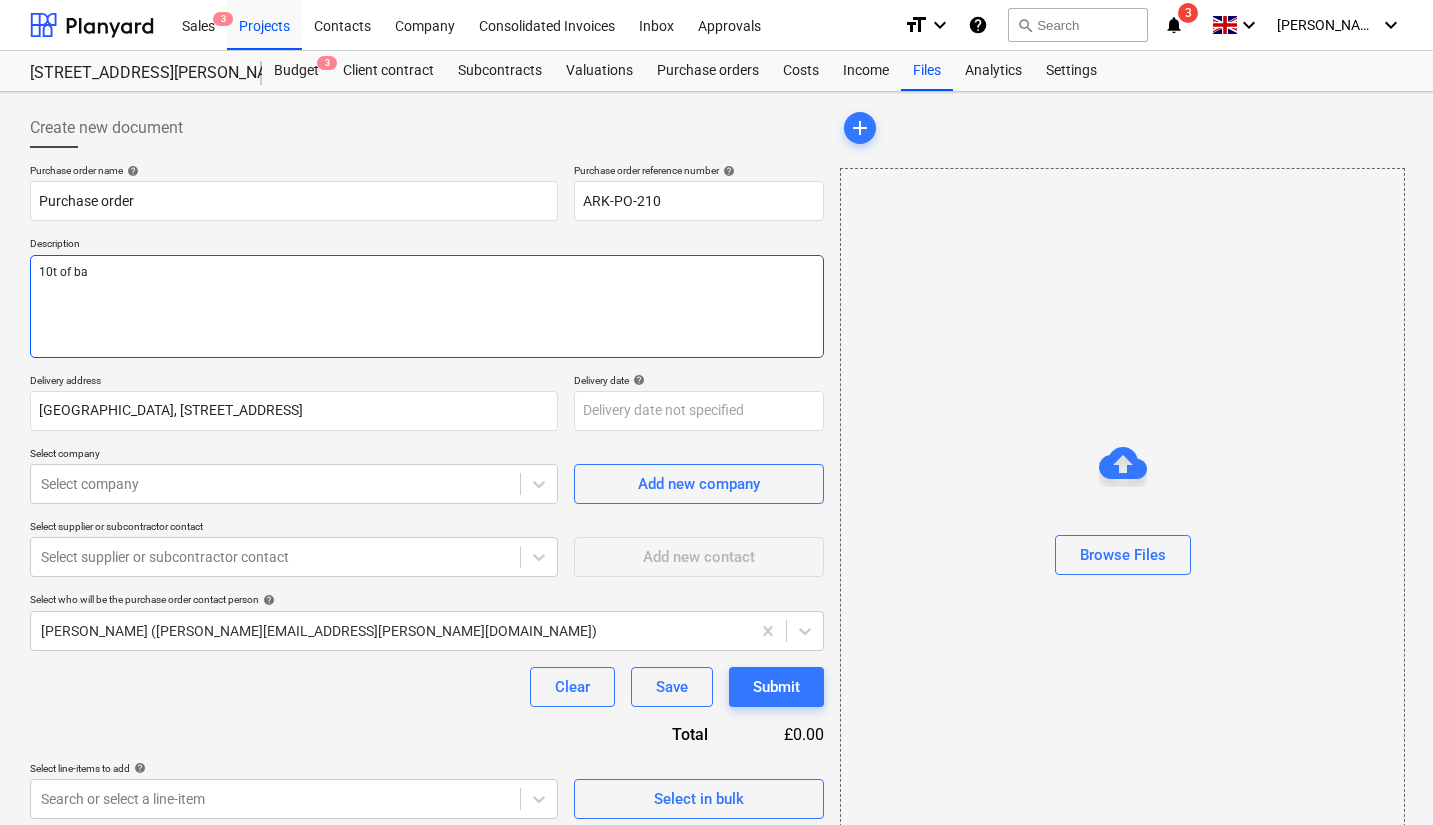type on "x" 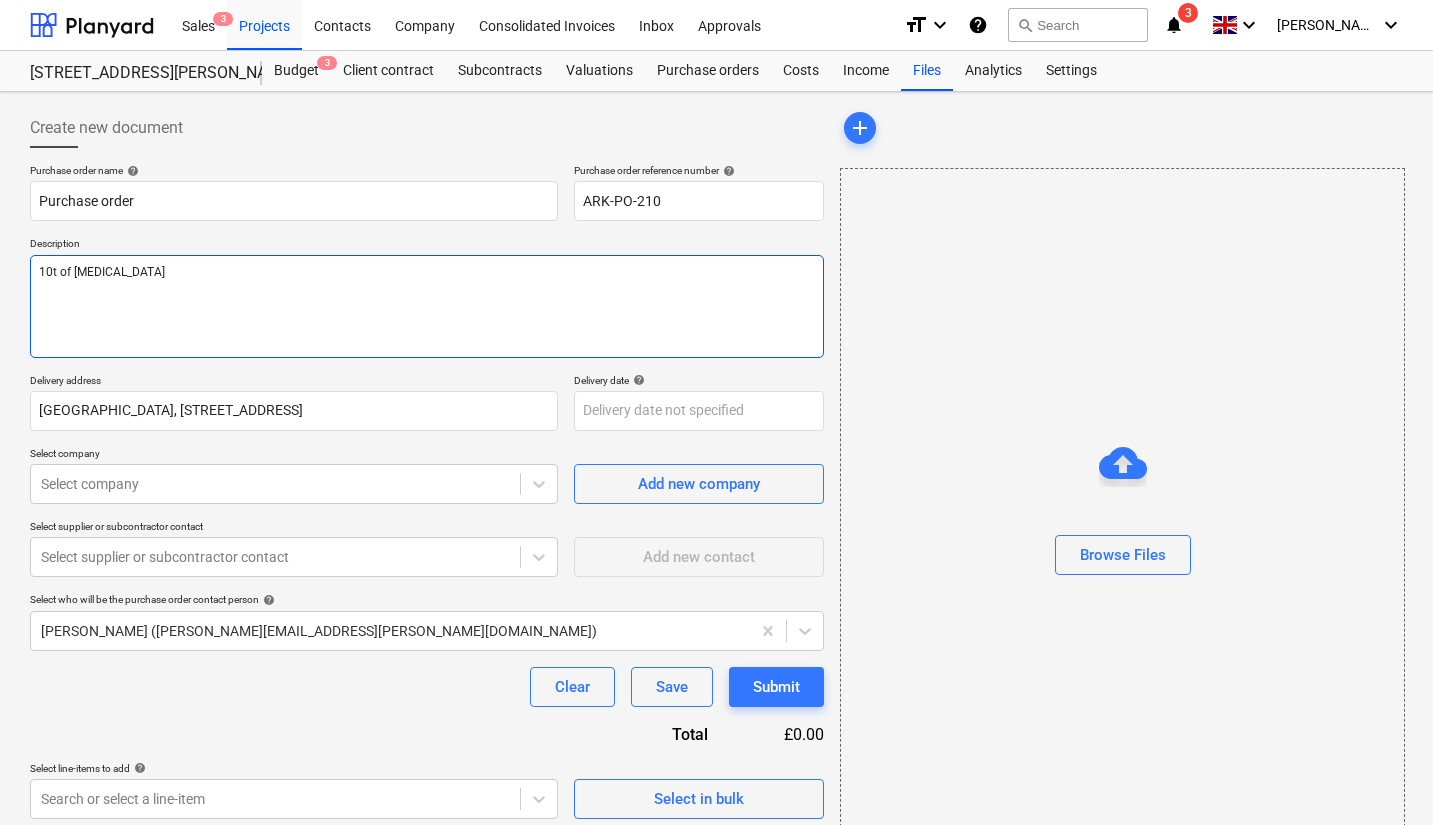 type on "x" 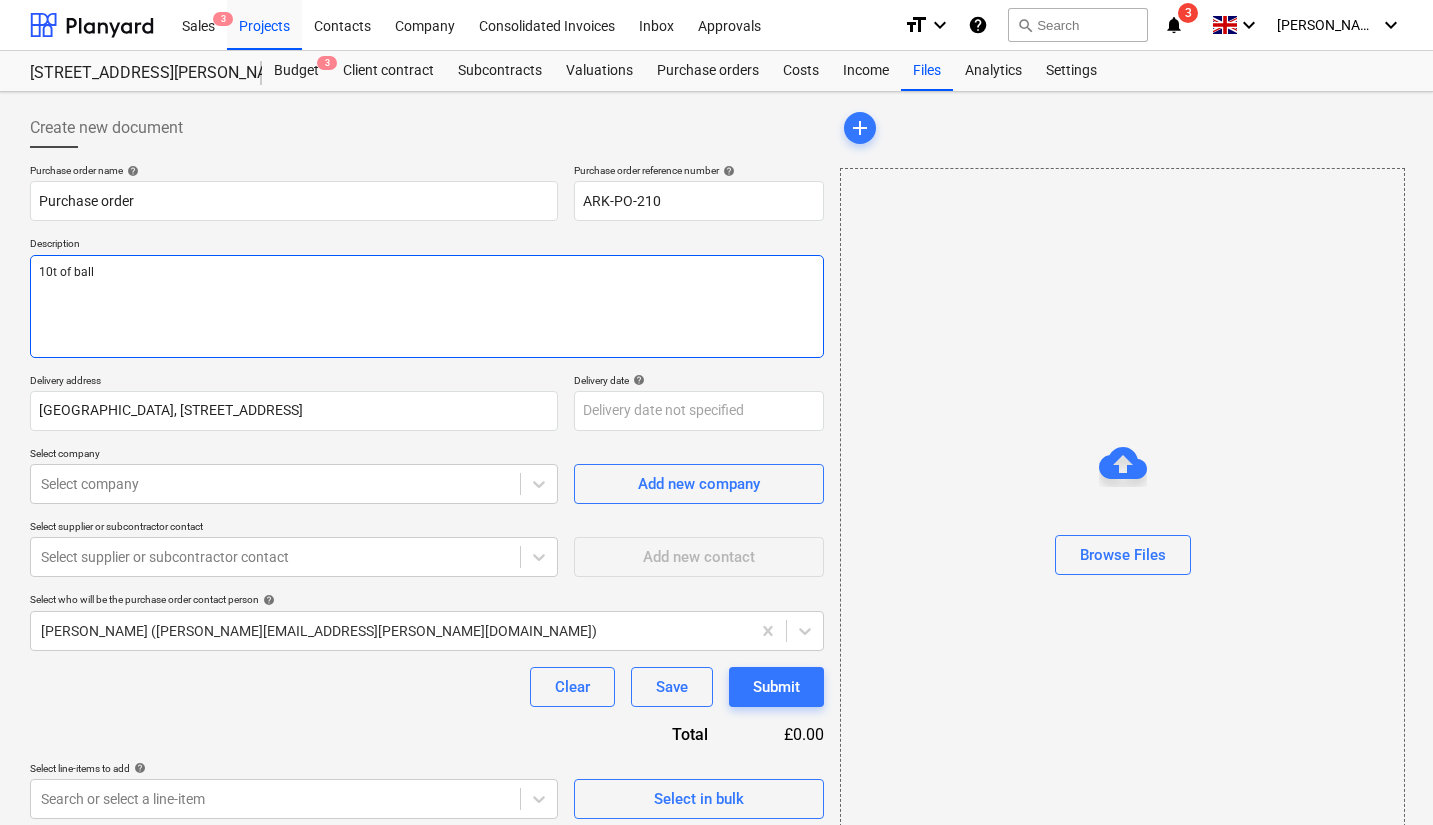 type on "10t of balla" 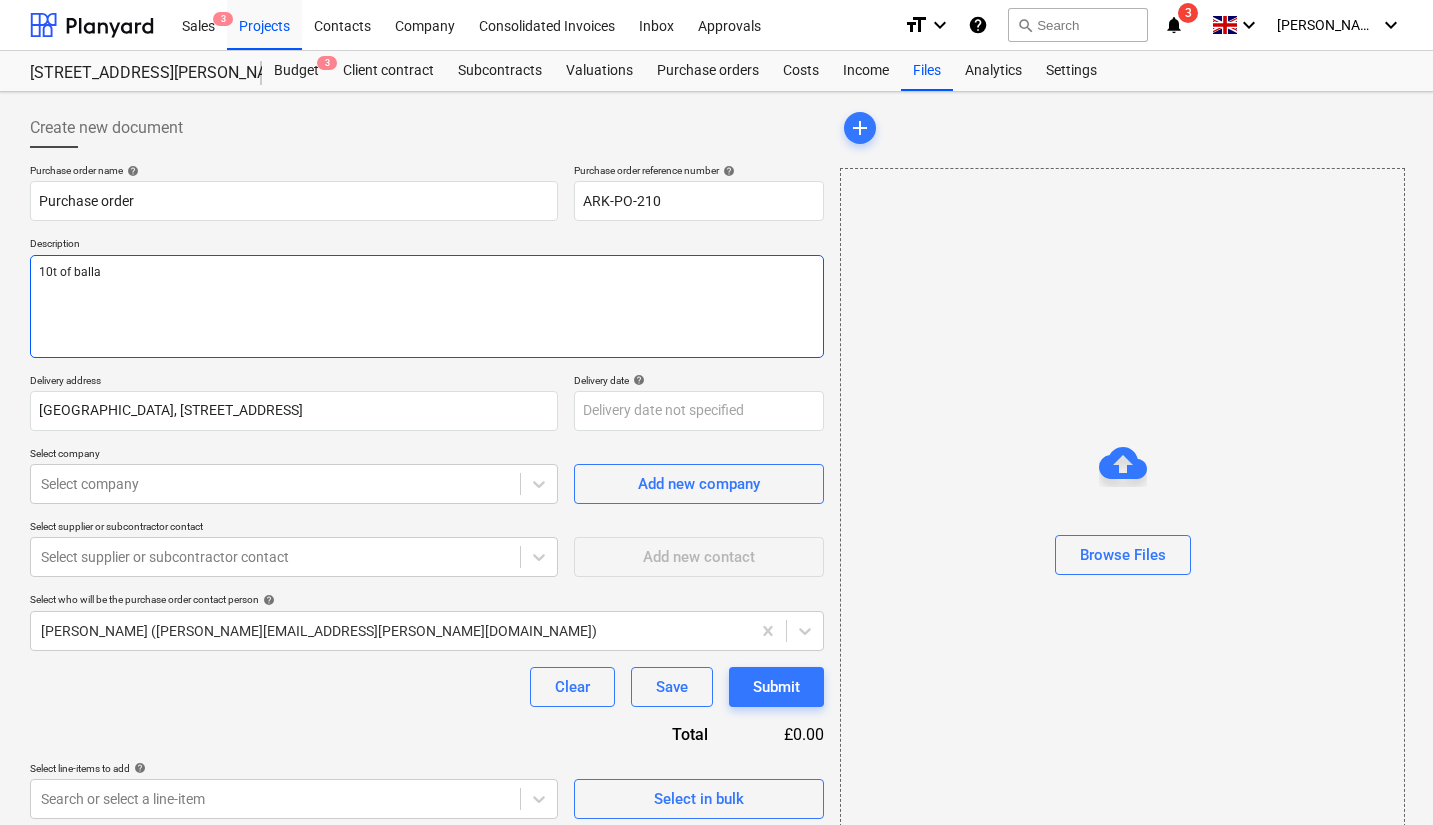 type on "x" 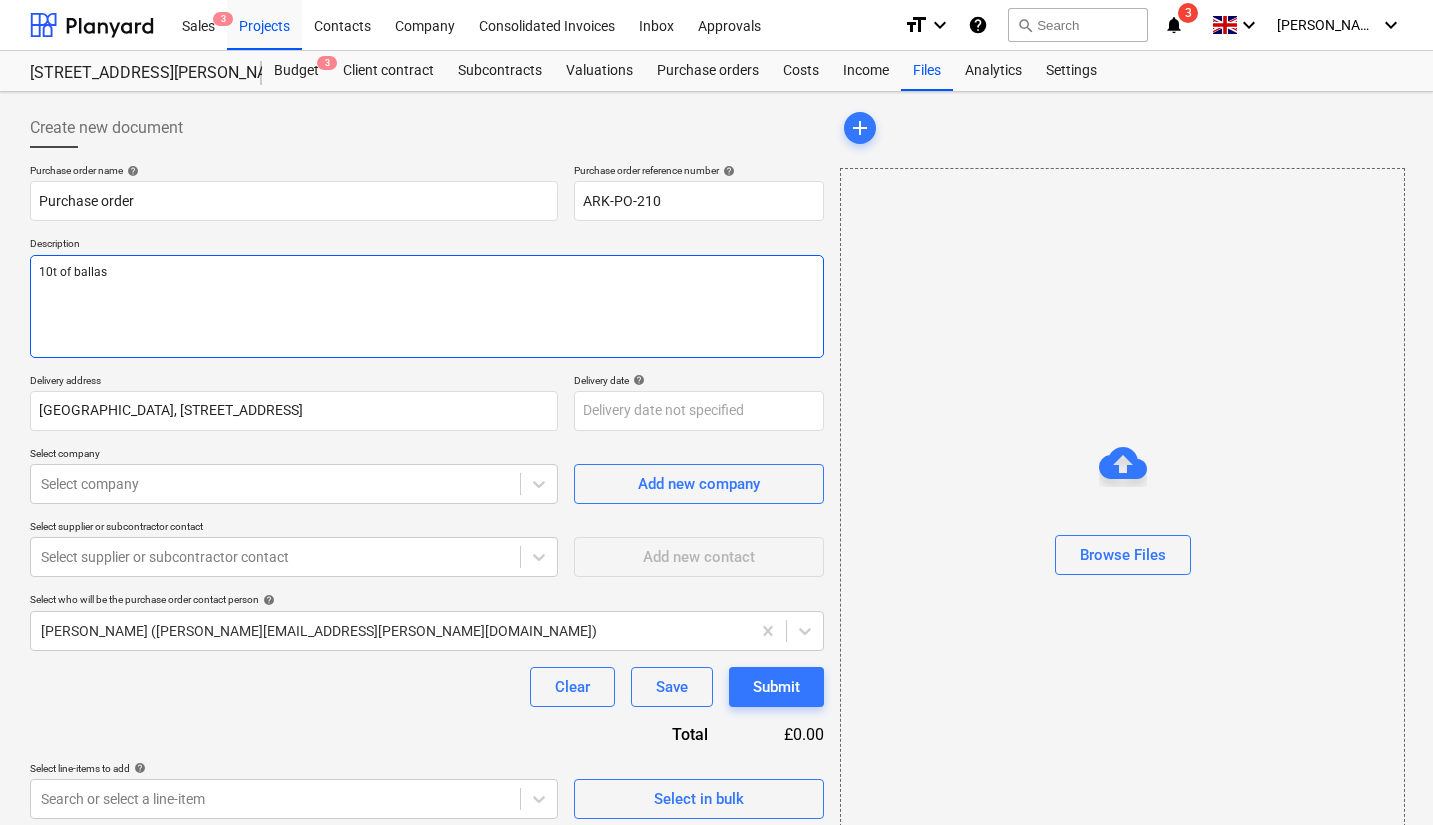 type on "x" 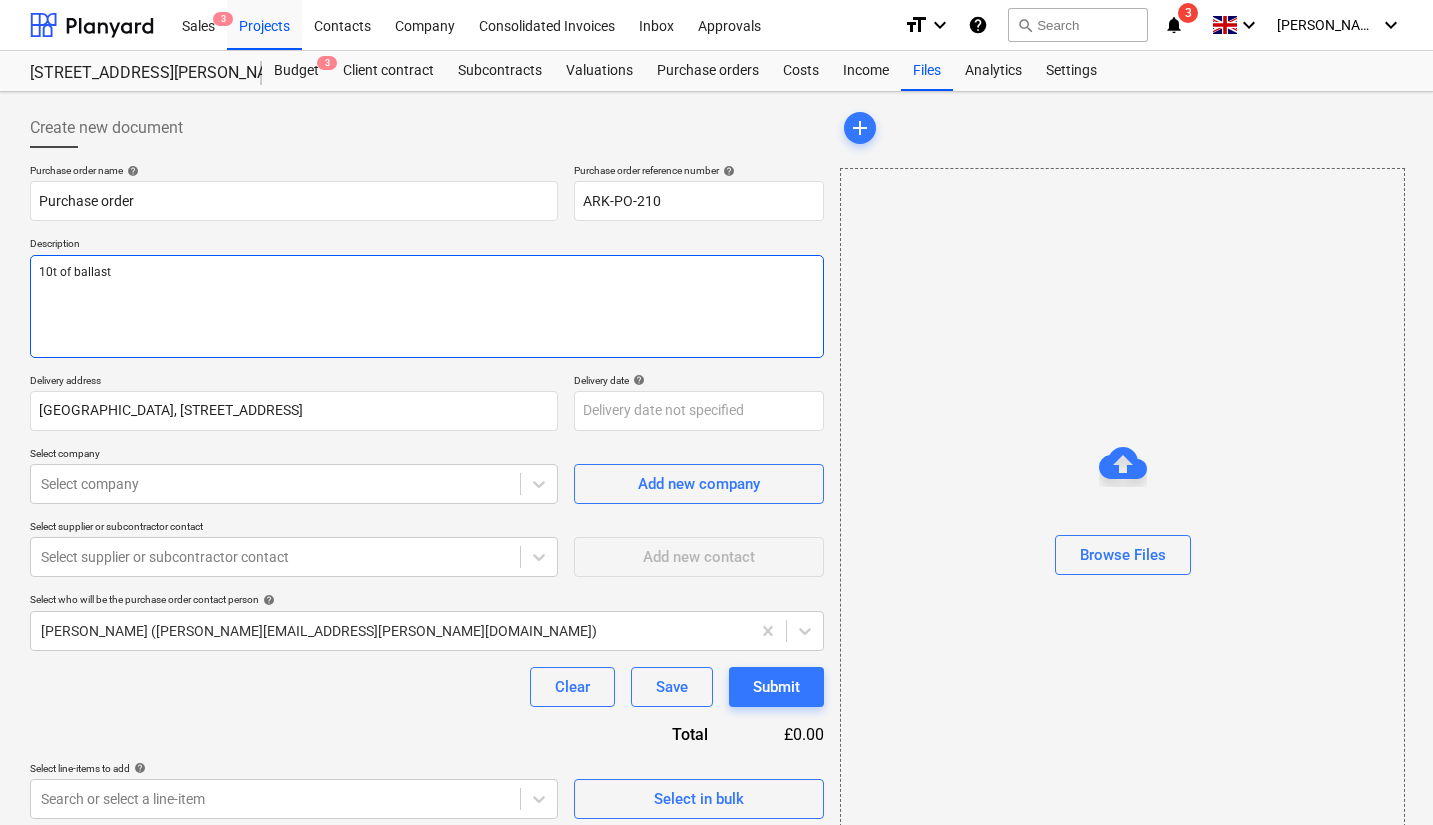 type on "x" 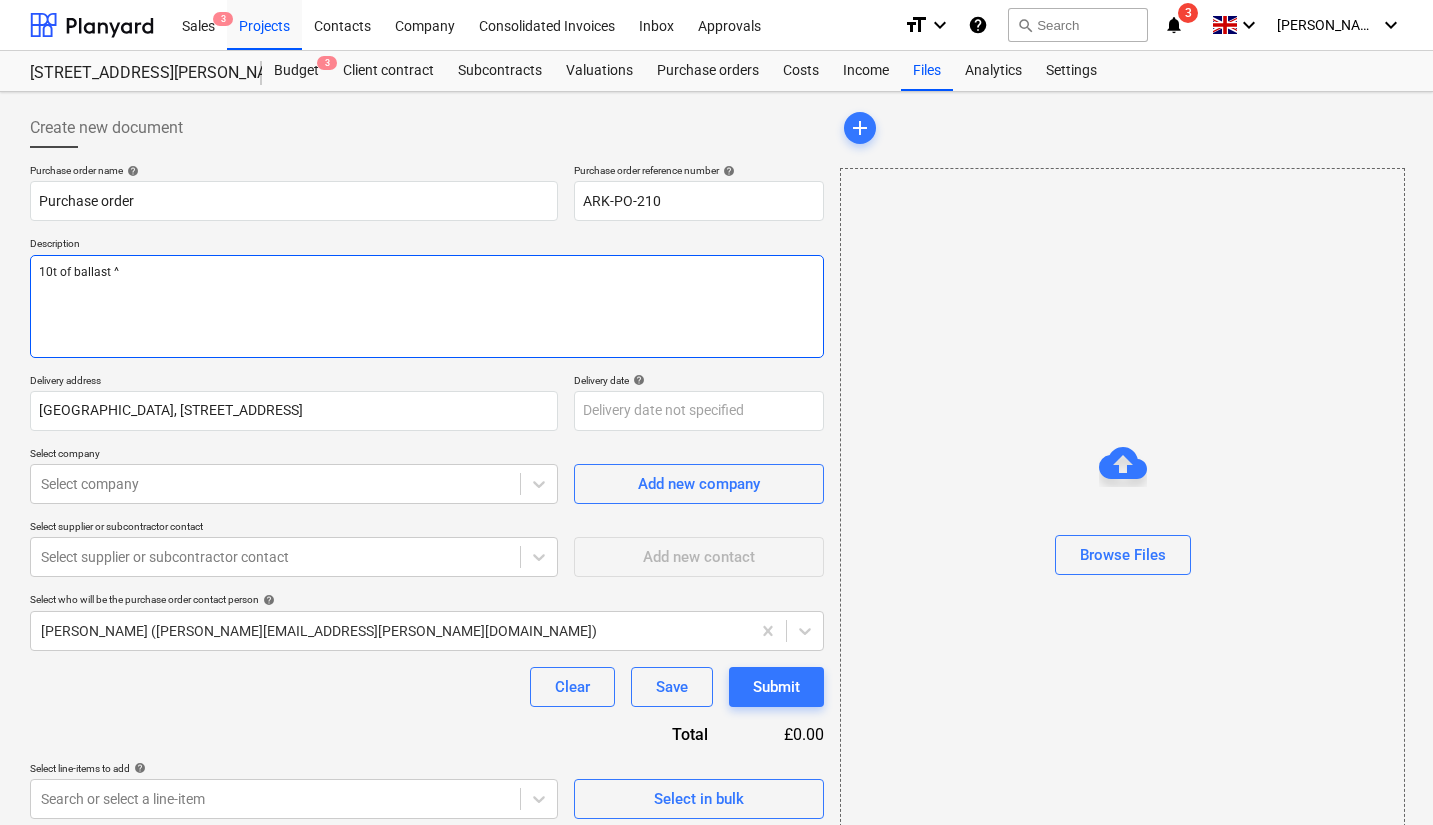 type on "x" 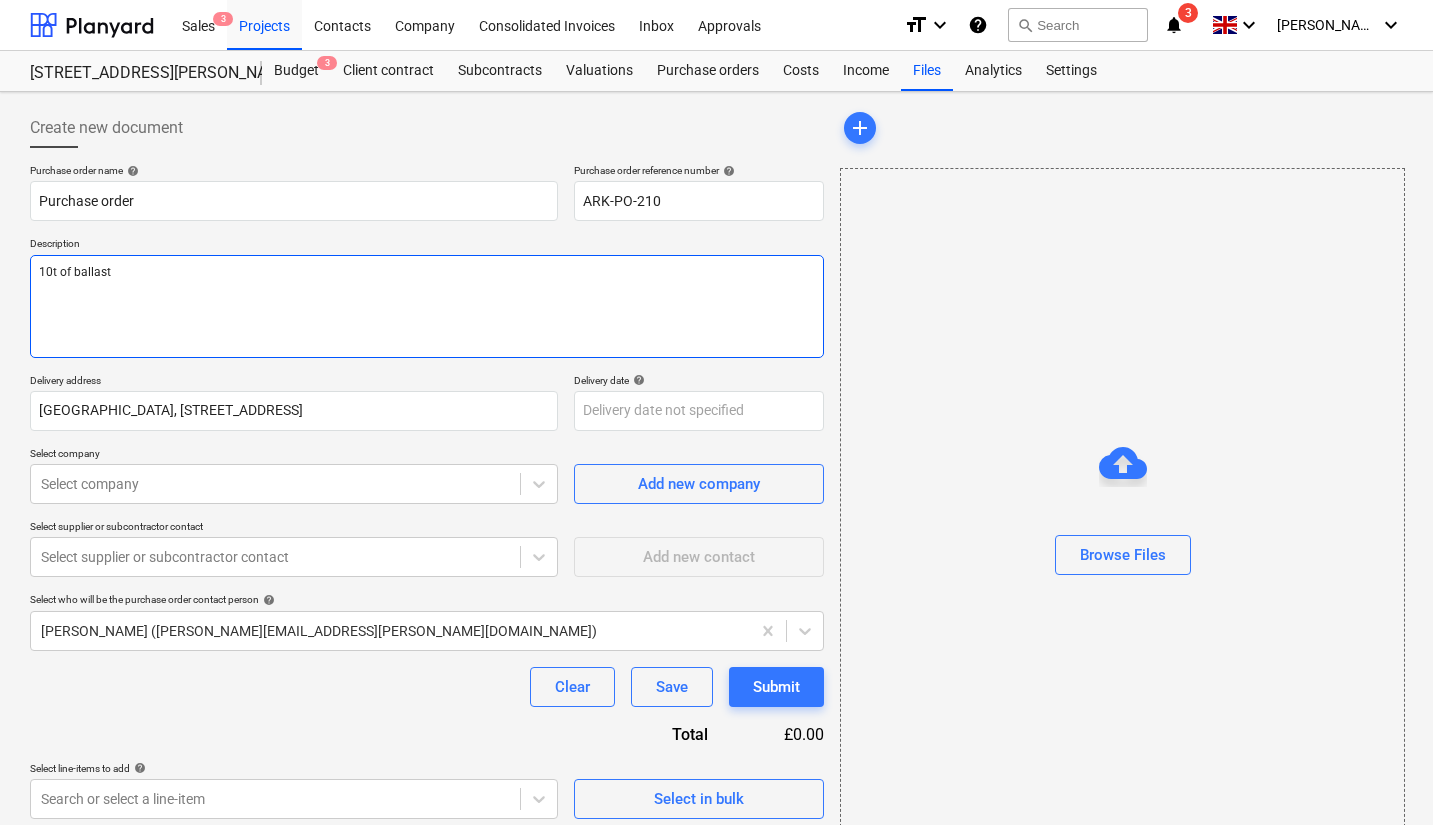type on "x" 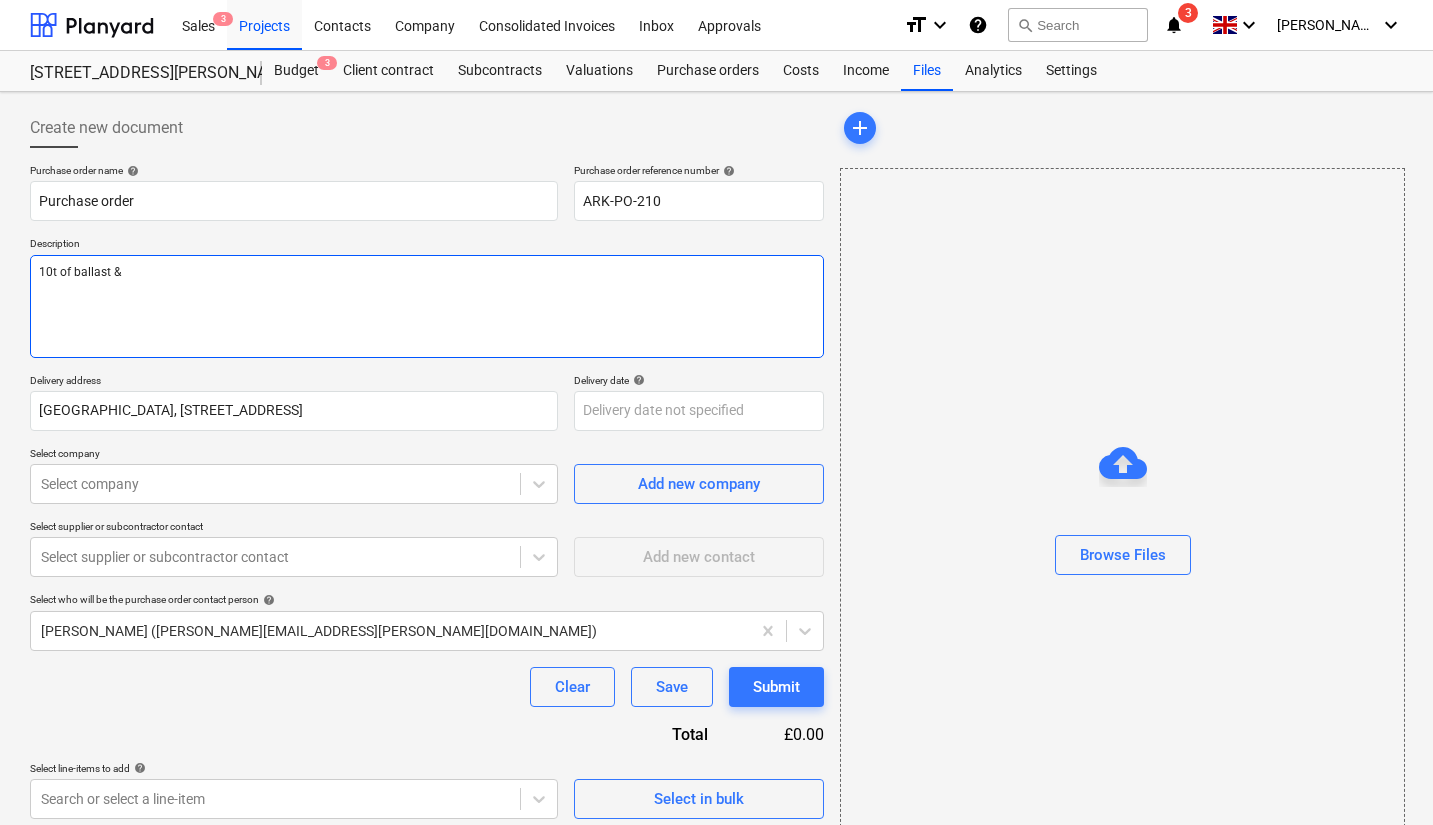 type on "x" 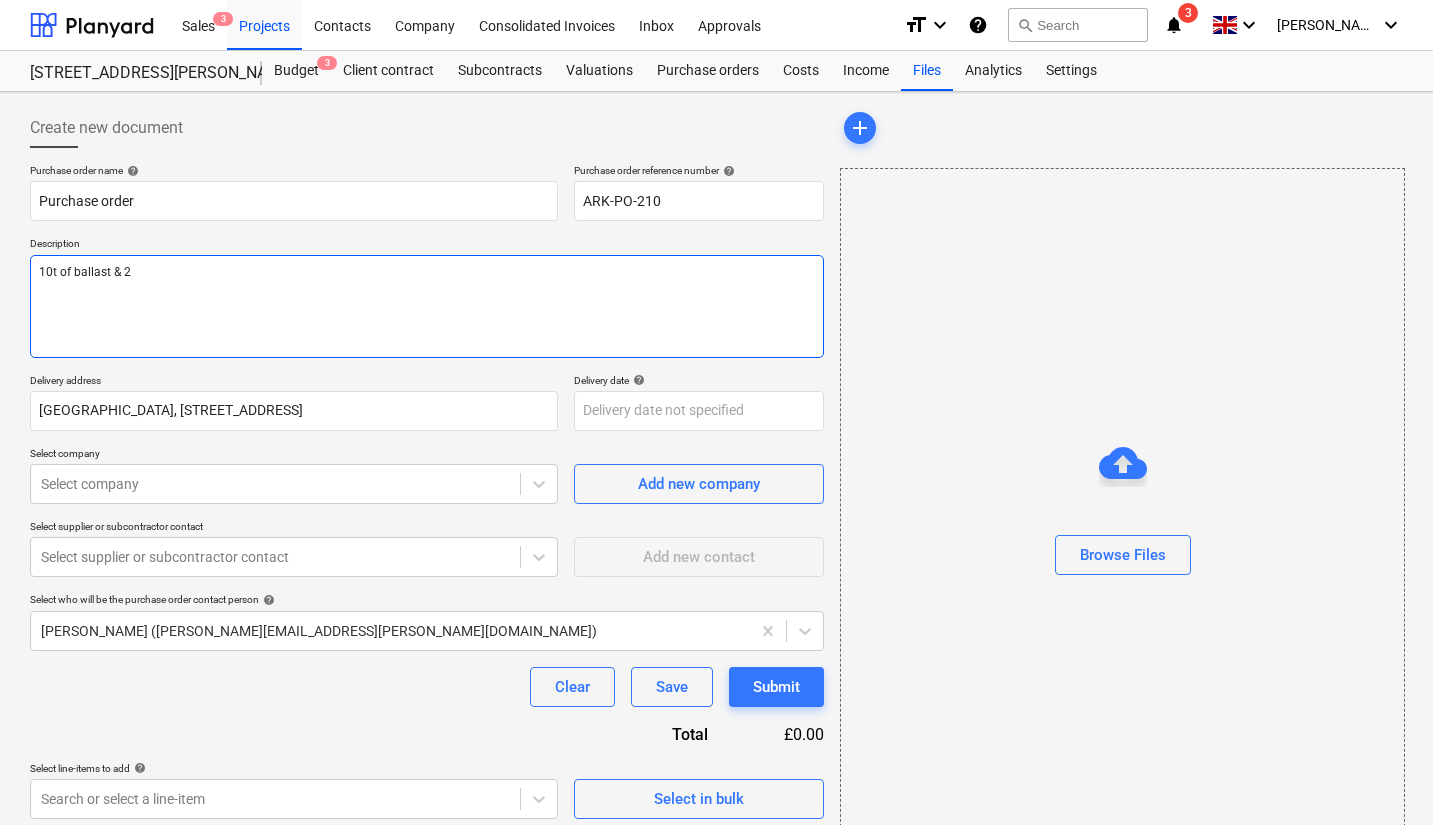 type on "x" 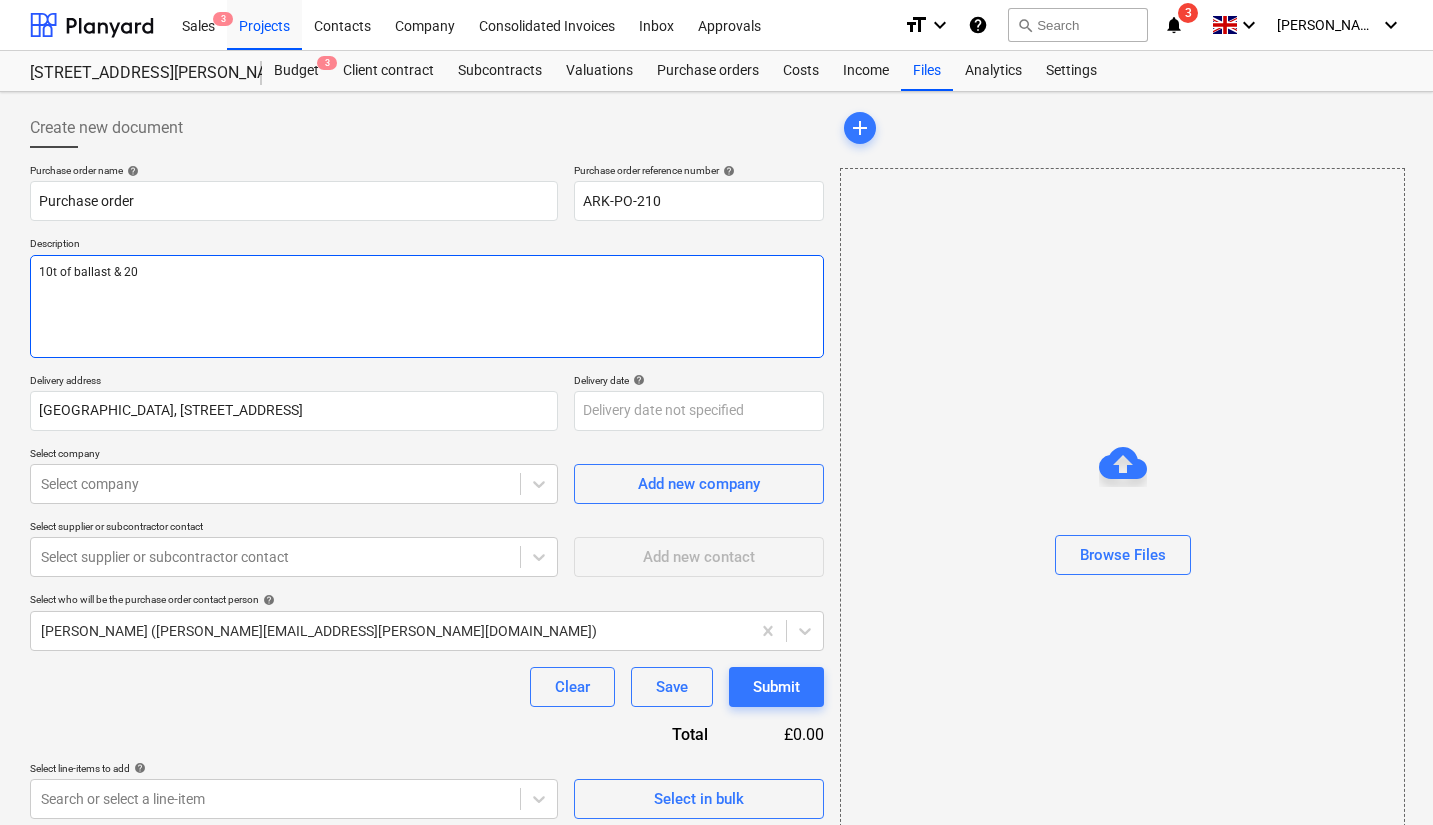 type on "x" 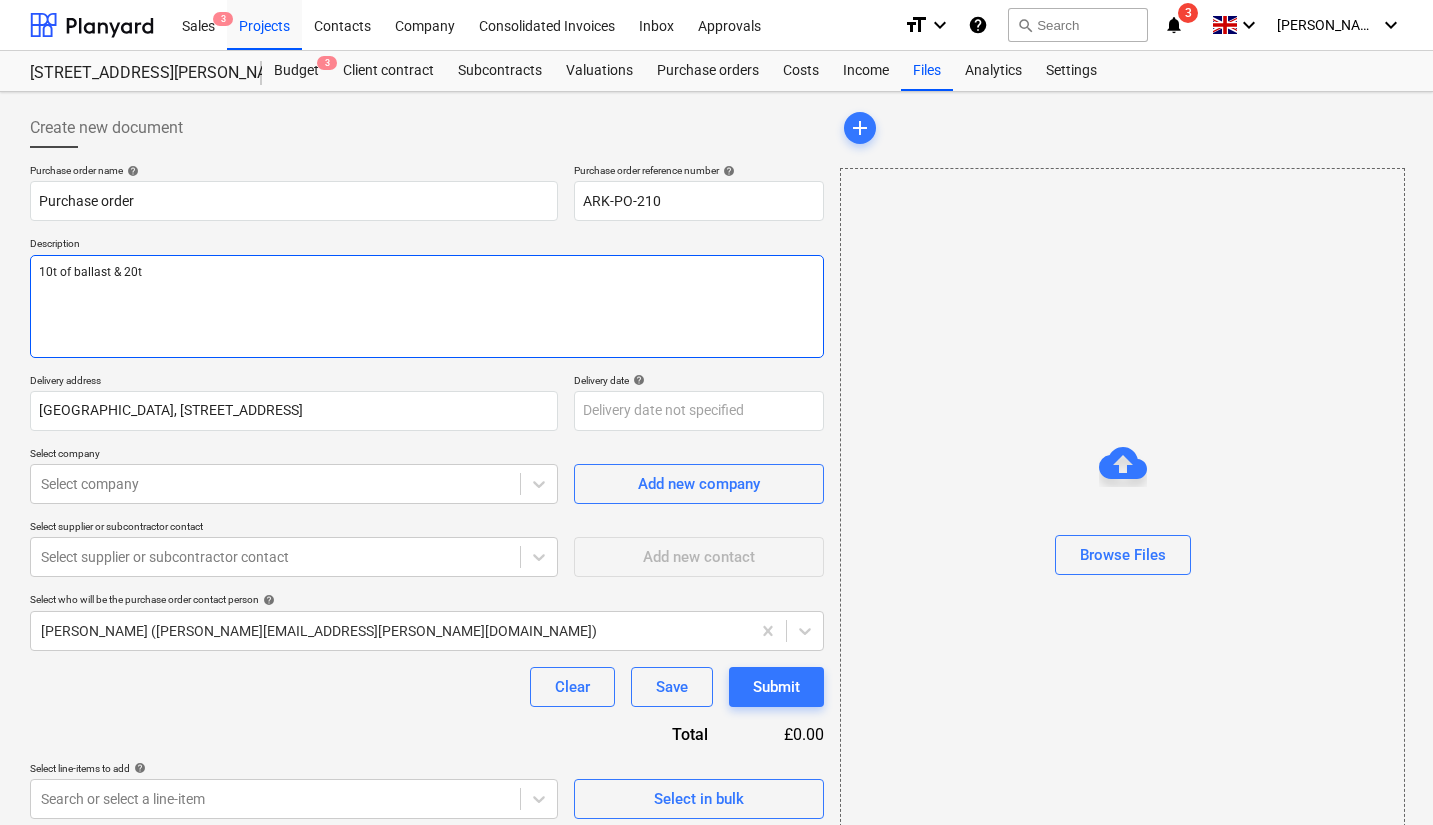 type on "x" 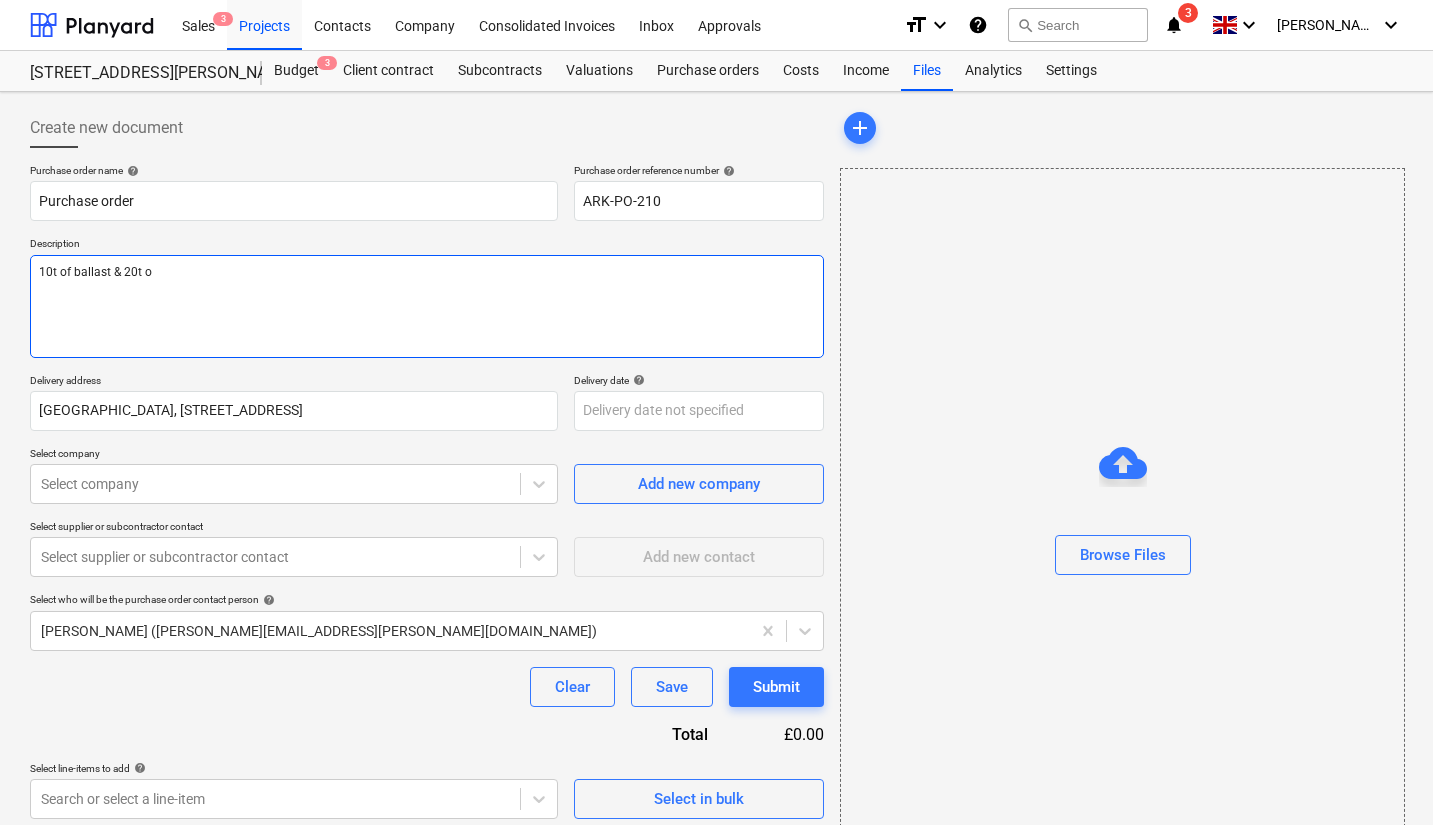 type on "x" 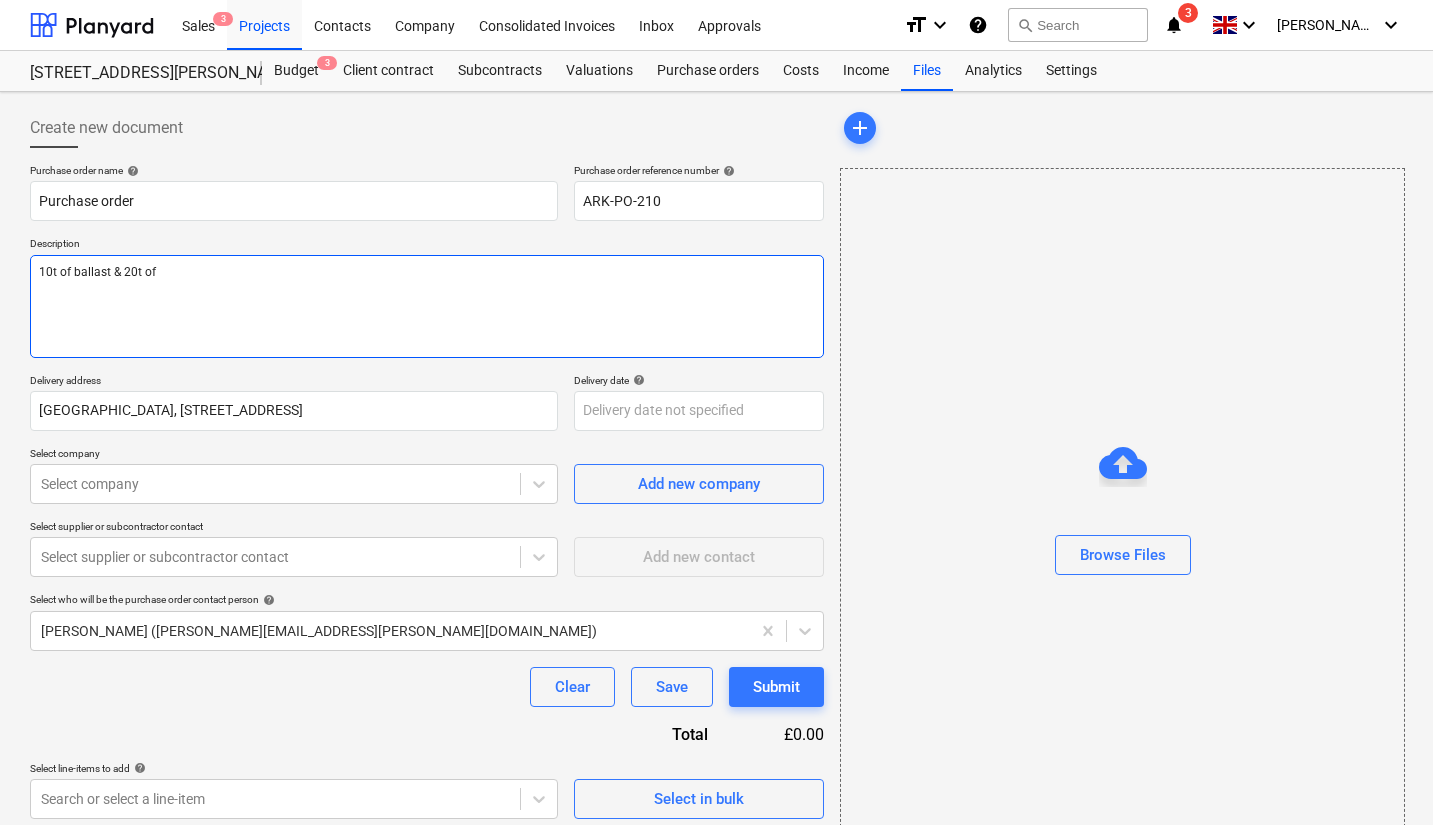 type on "x" 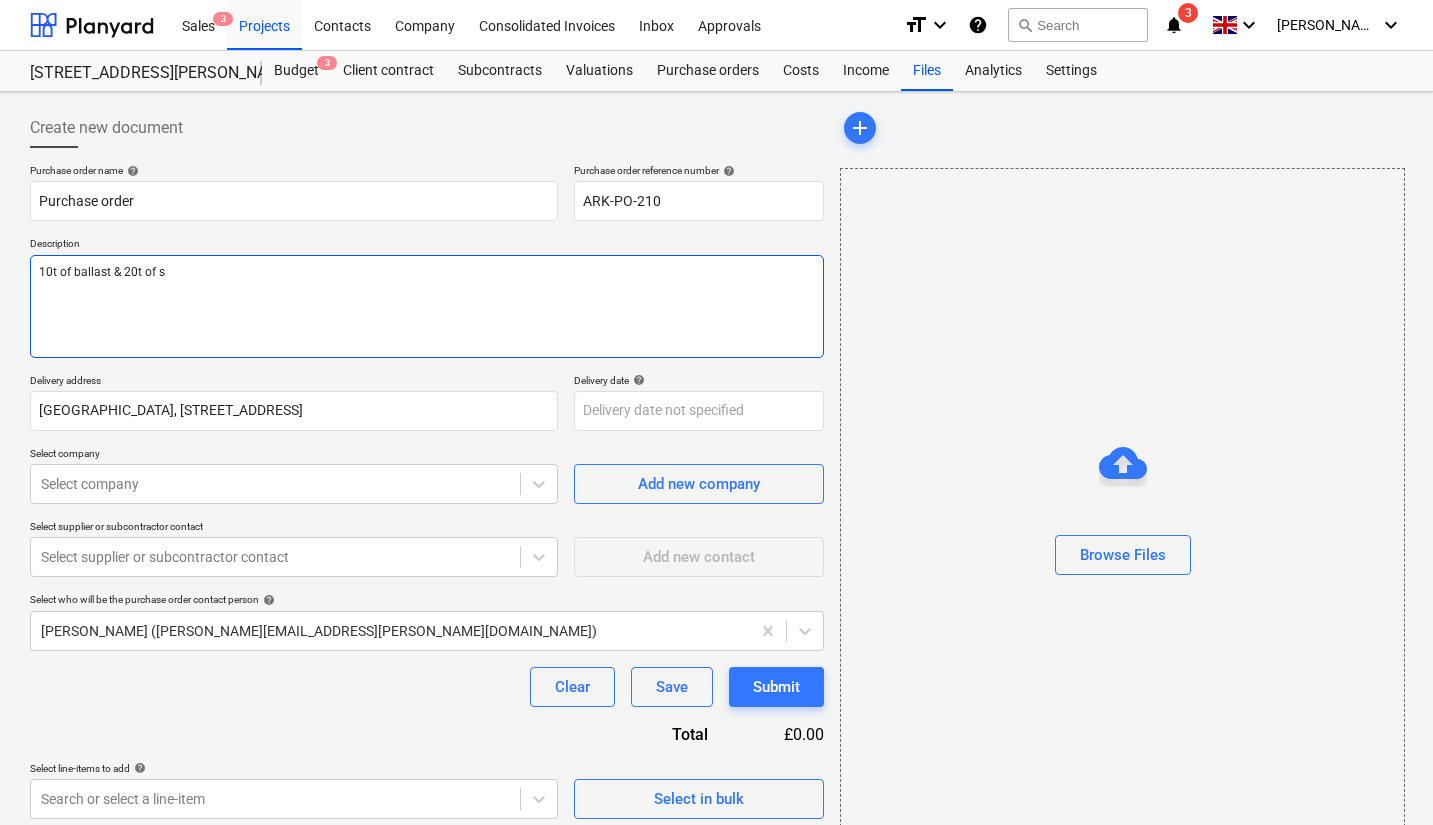 type on "x" 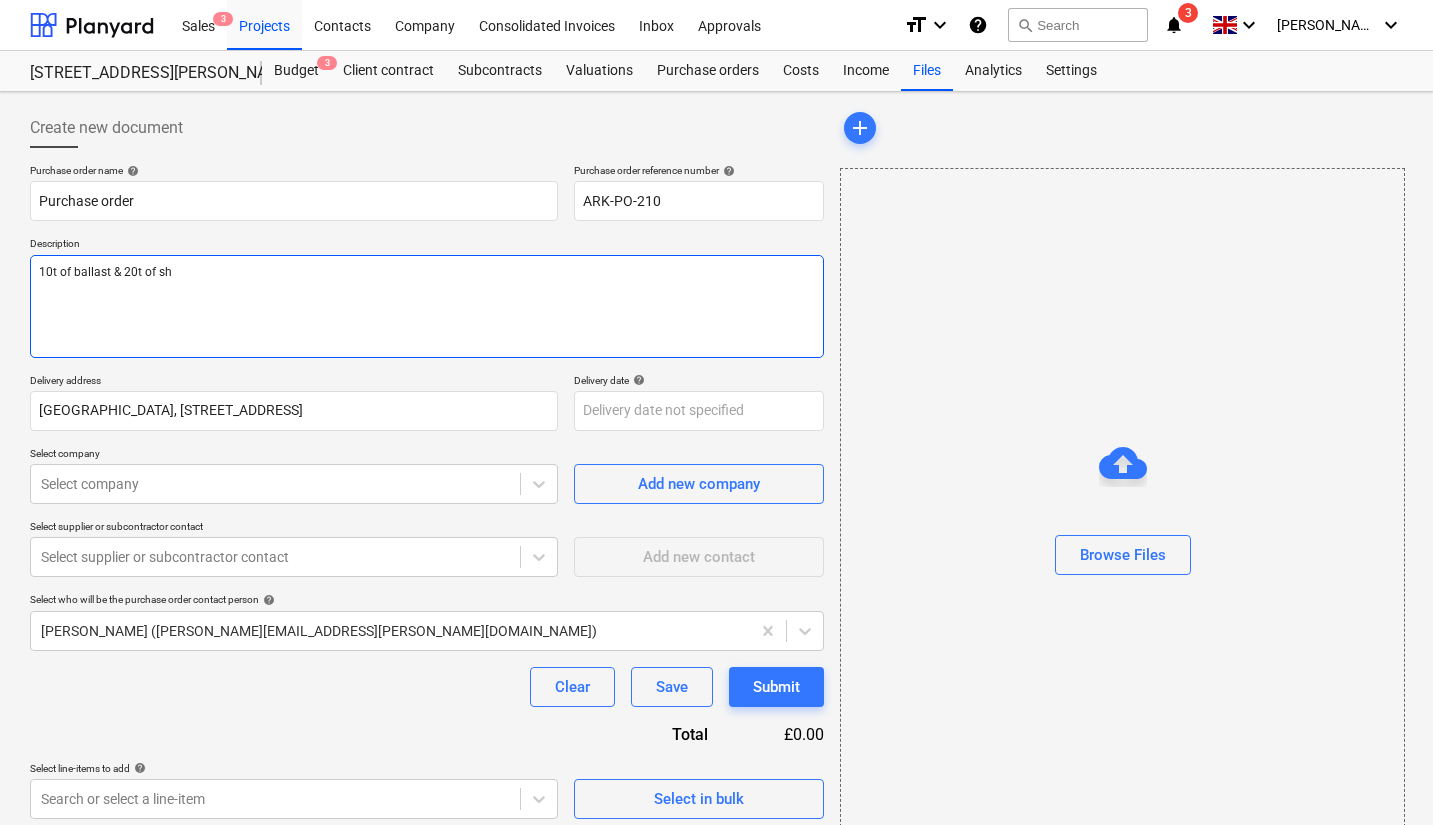 type on "x" 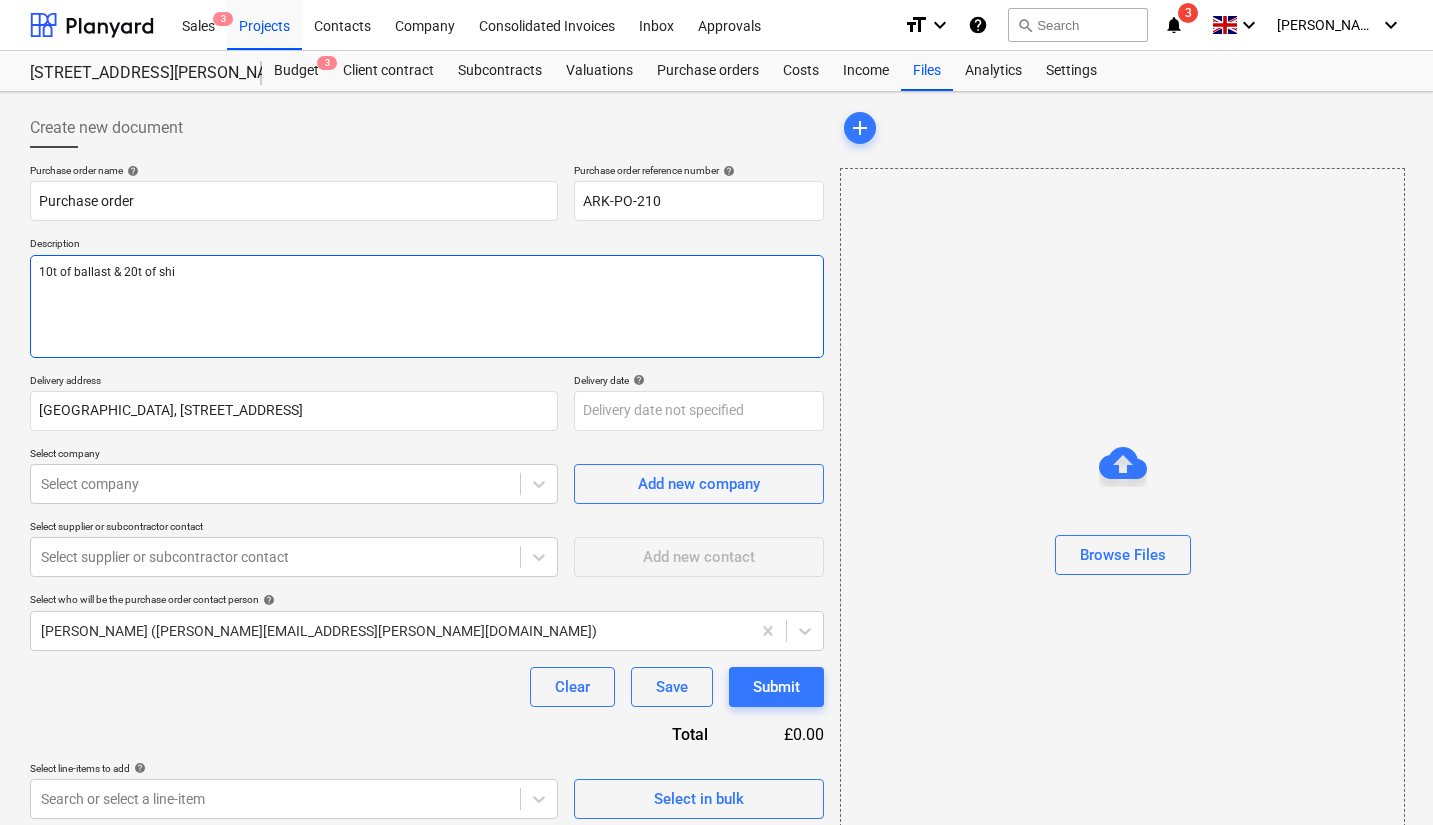 type on "x" 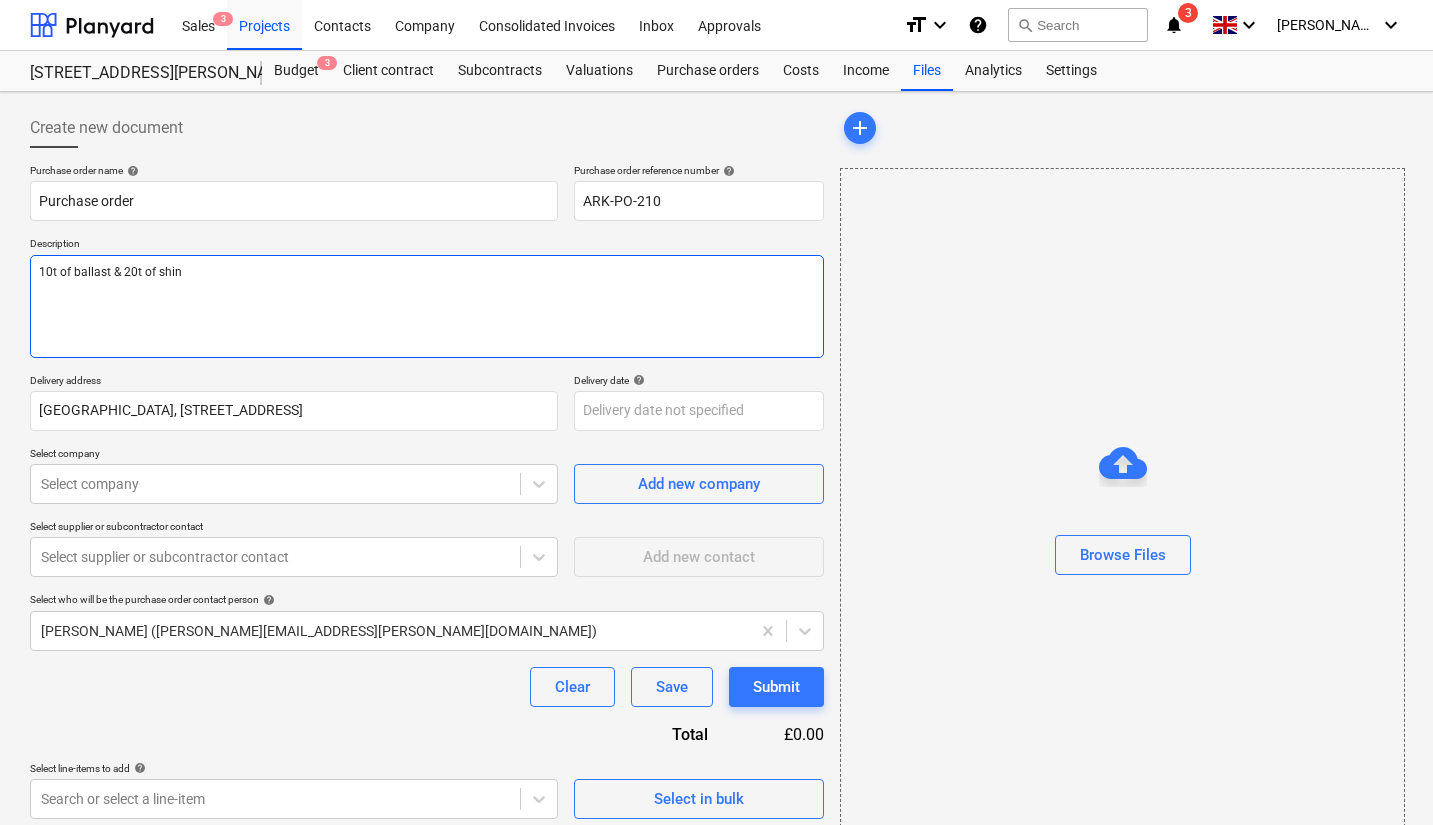 type on "x" 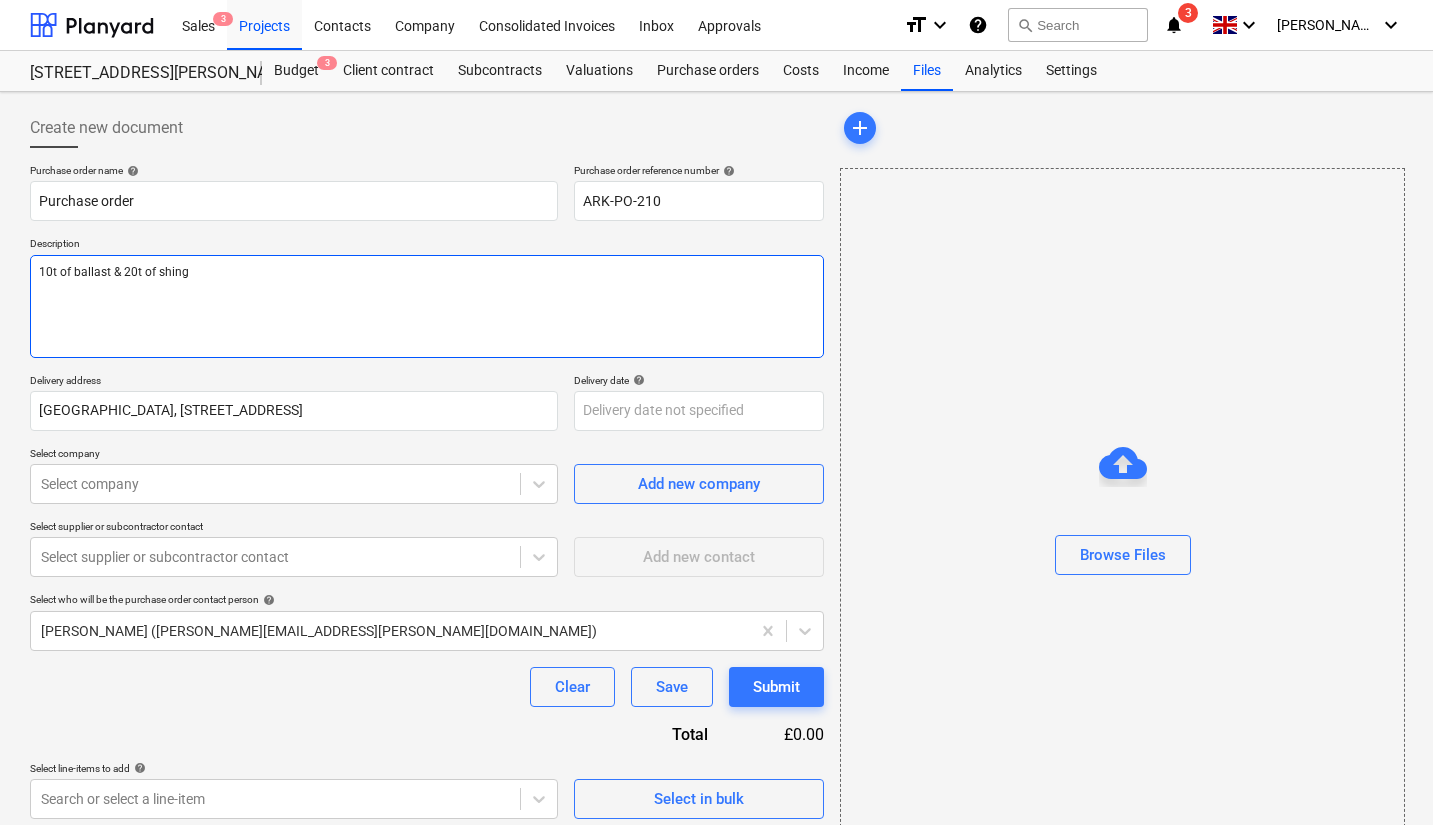 type on "x" 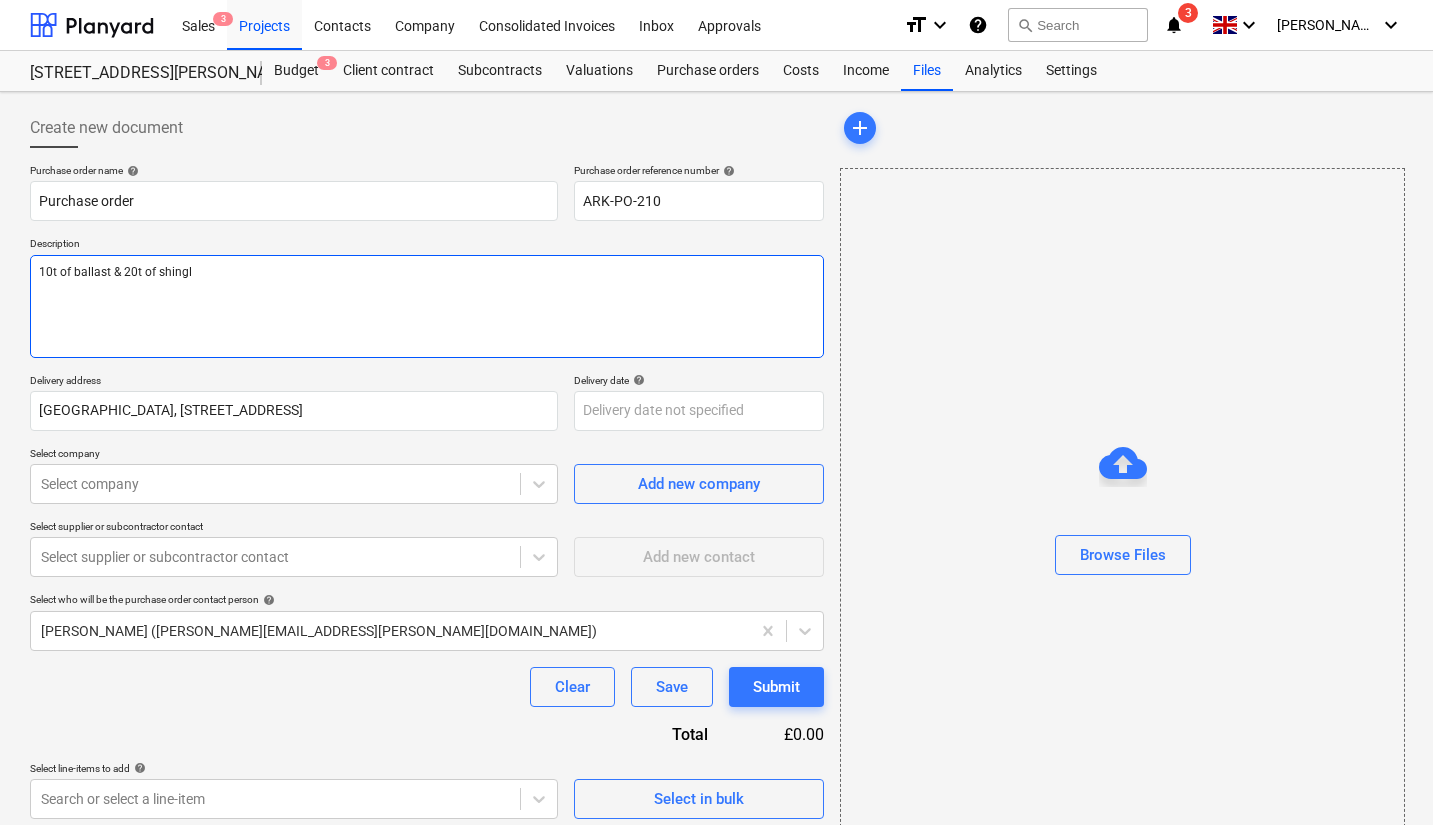 type on "10t of ballast & 20t of shingle" 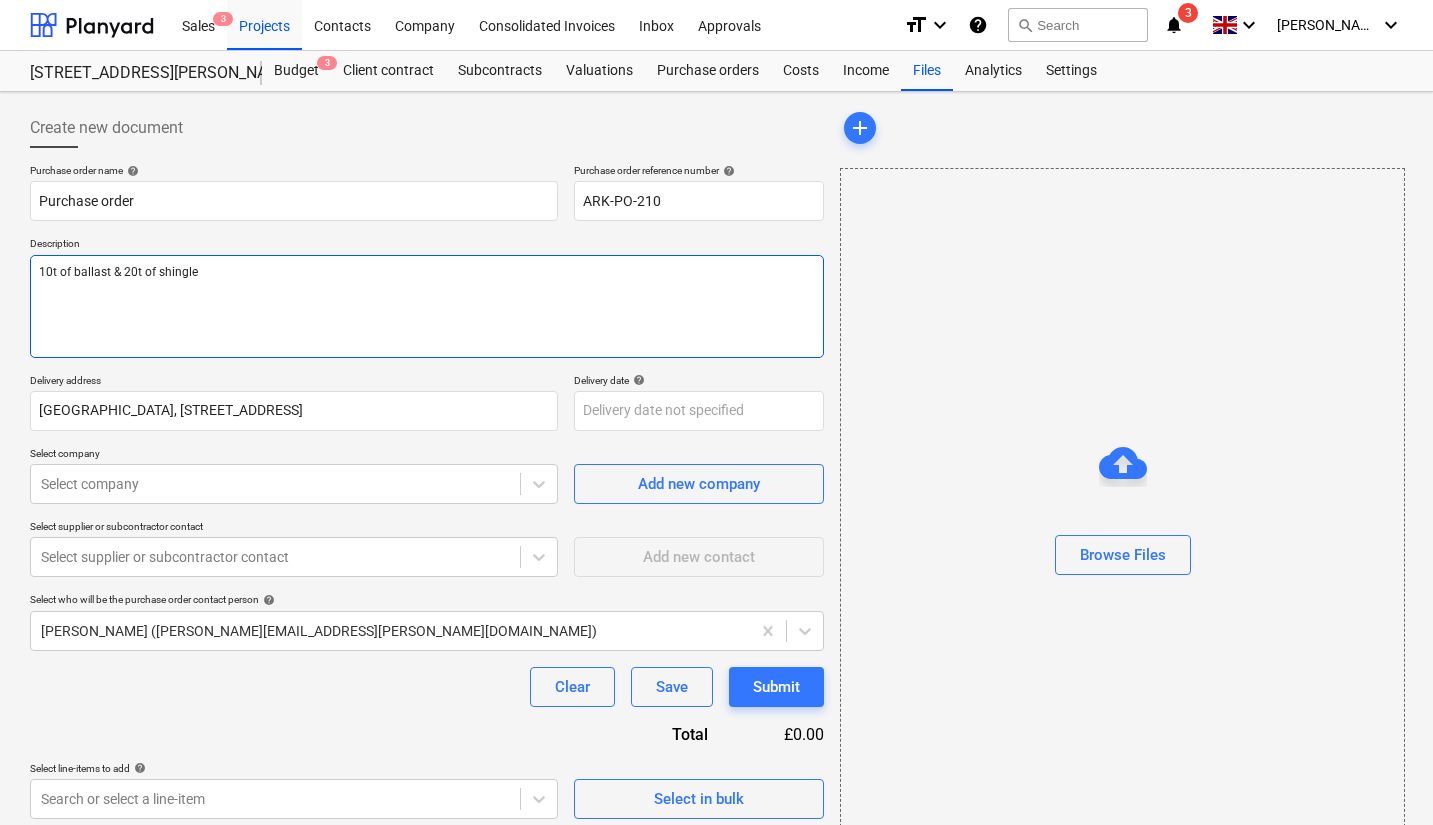 type on "x" 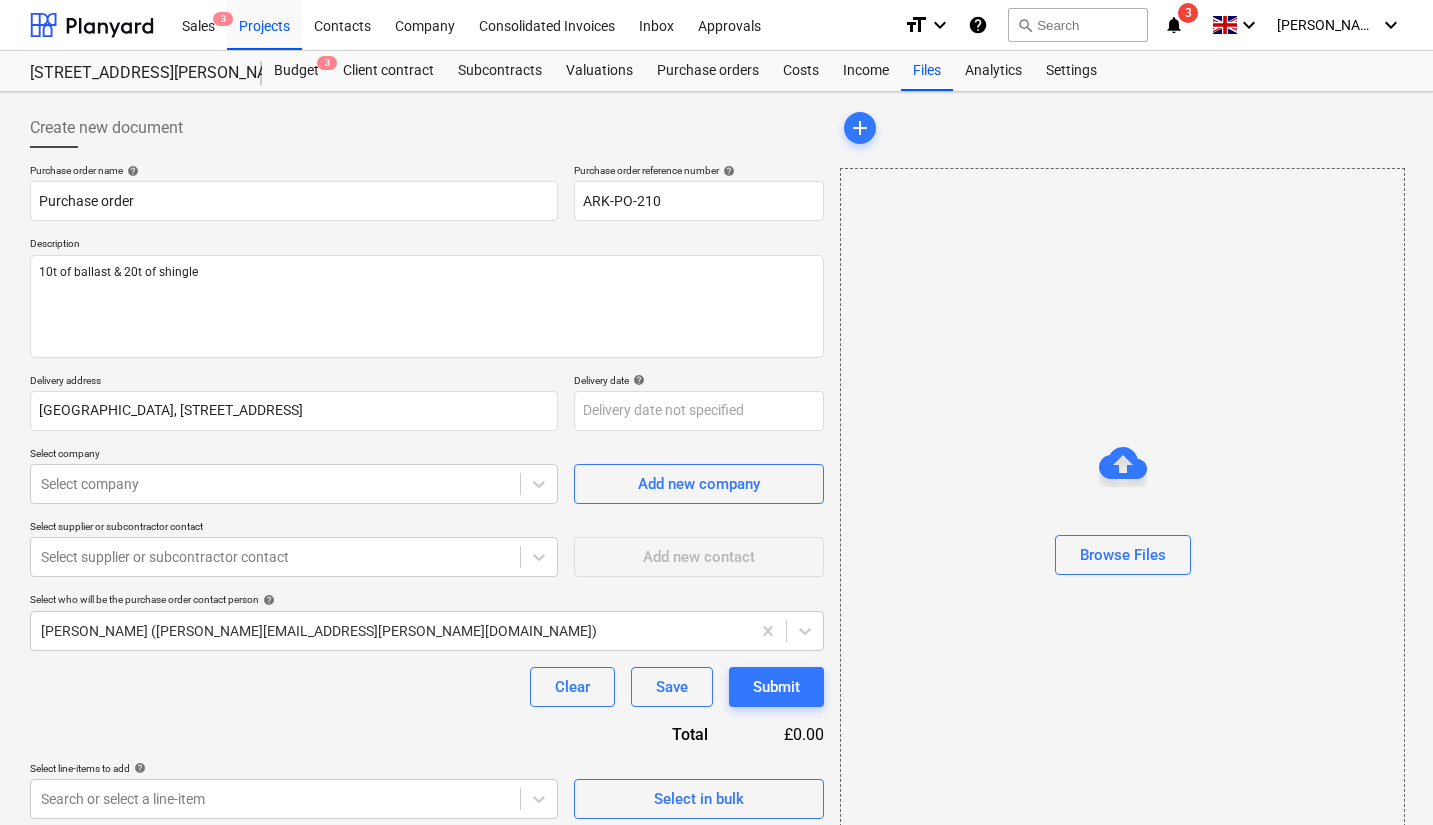 click at bounding box center [275, 484] 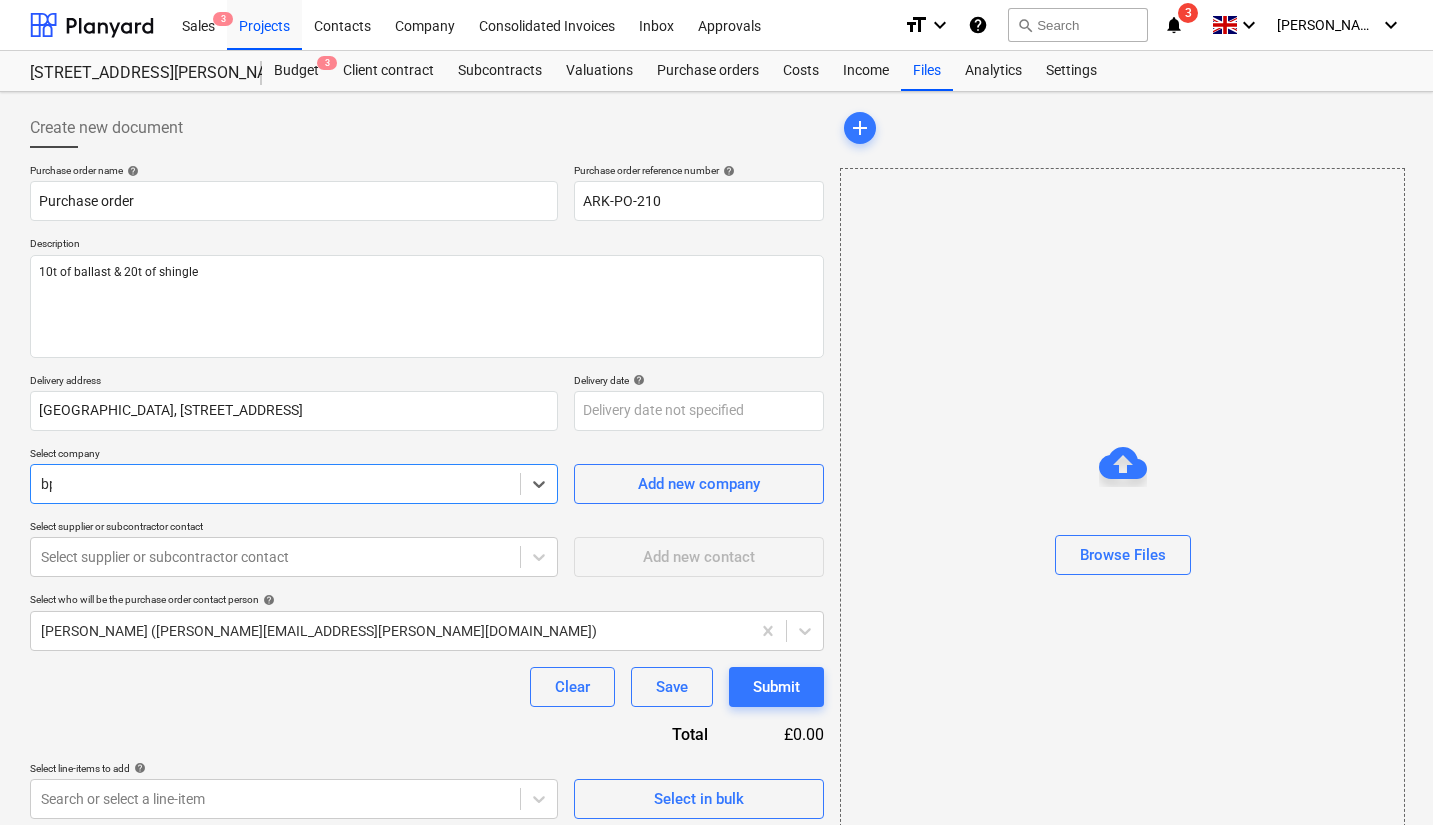 type on "bp" 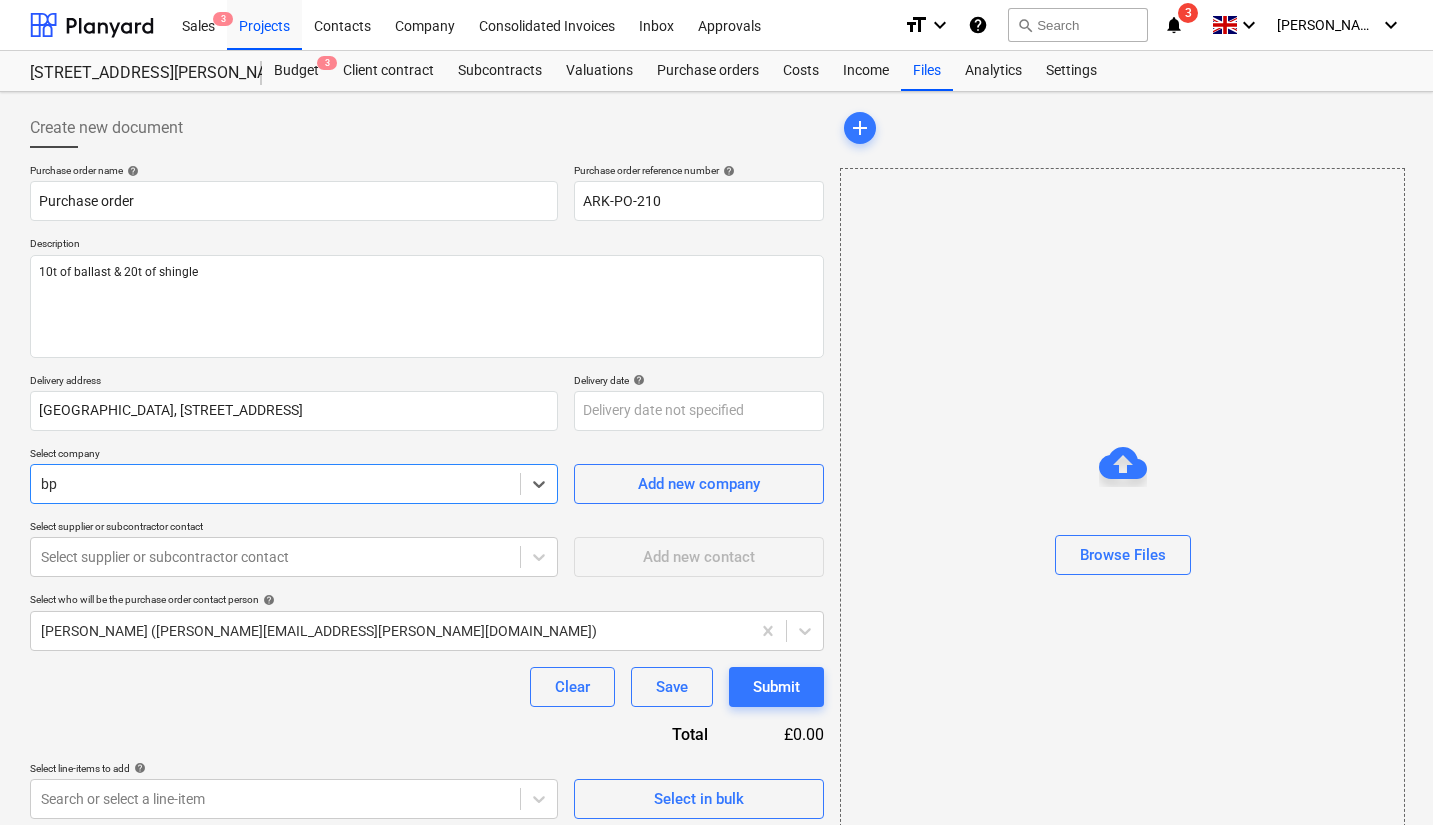 click on "[PERSON_NAME]" at bounding box center [716, 885] 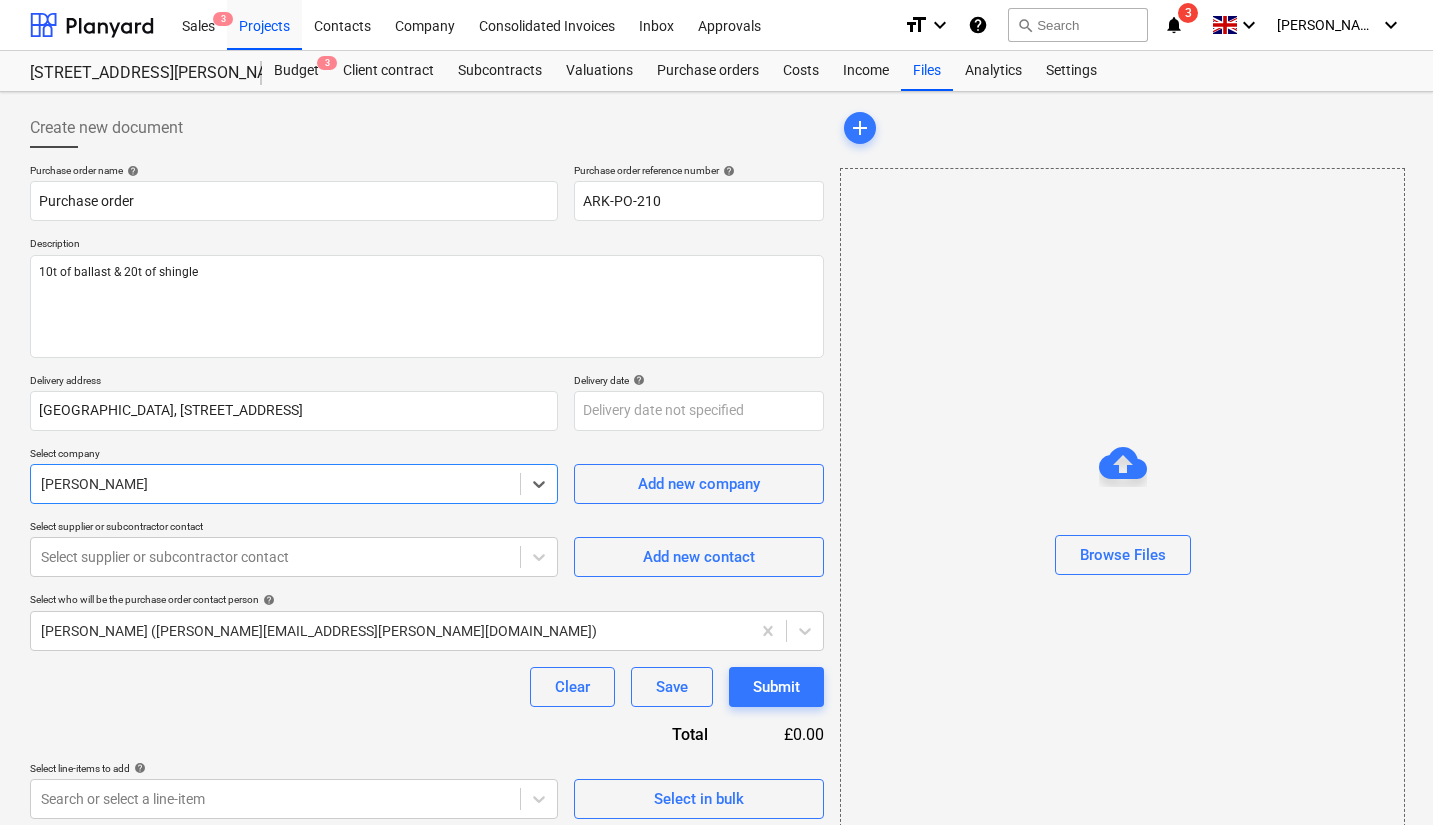 click on "Select supplier or subcontractor contact" at bounding box center [275, 557] 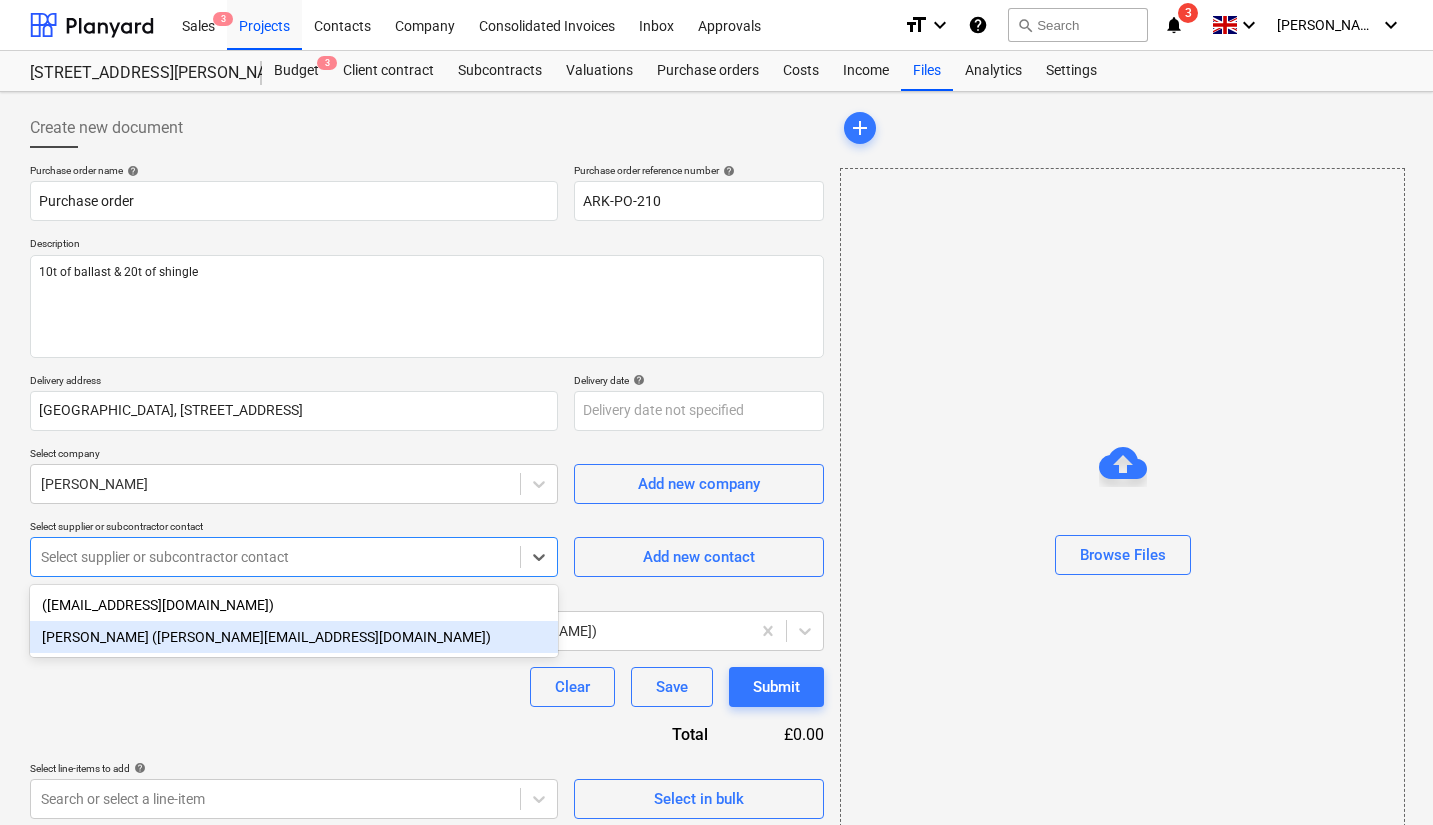 click on "[PERSON_NAME] ([PERSON_NAME][EMAIL_ADDRESS][DOMAIN_NAME])" at bounding box center [294, 637] 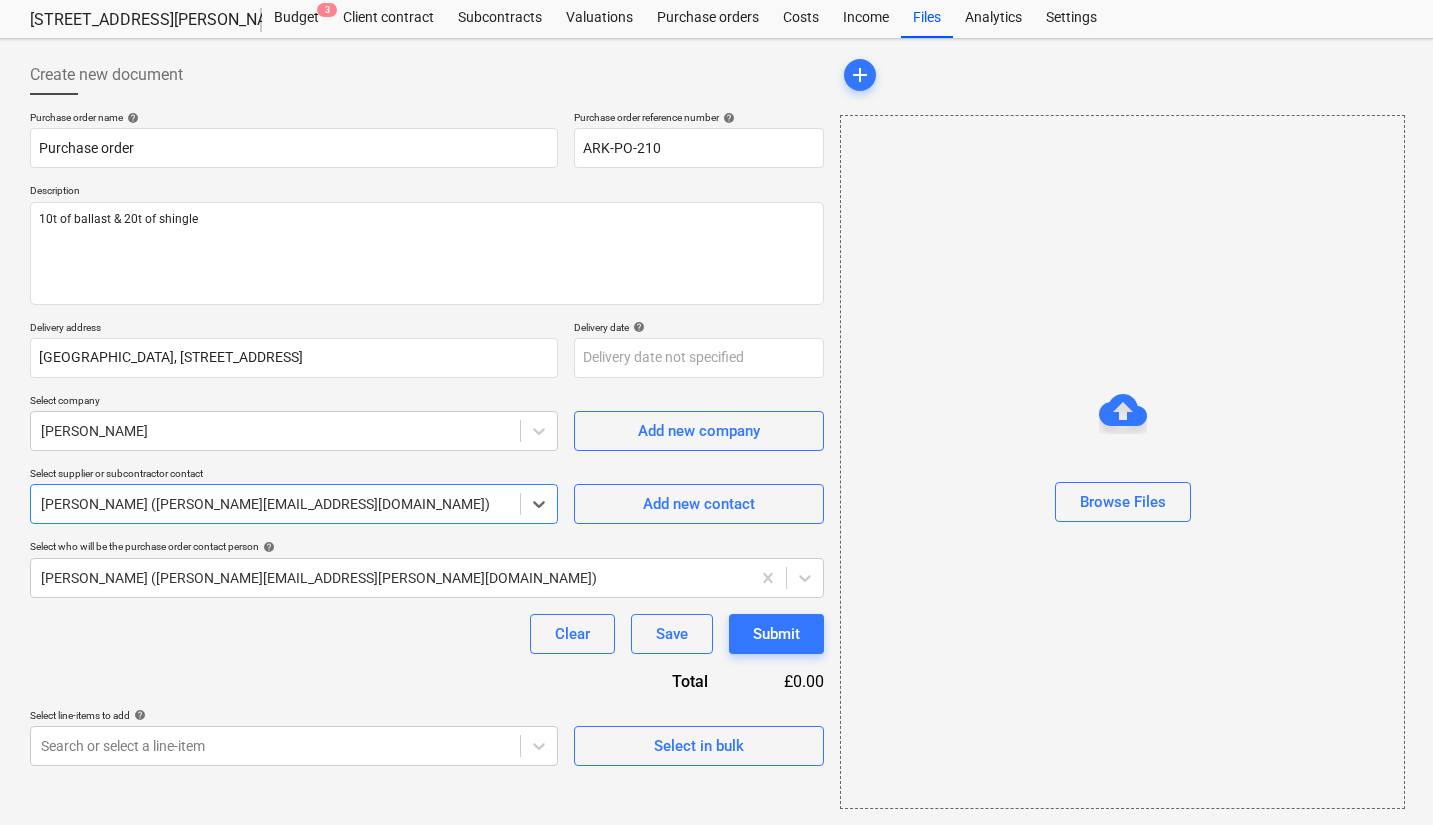 scroll, scrollTop: 51, scrollLeft: 0, axis: vertical 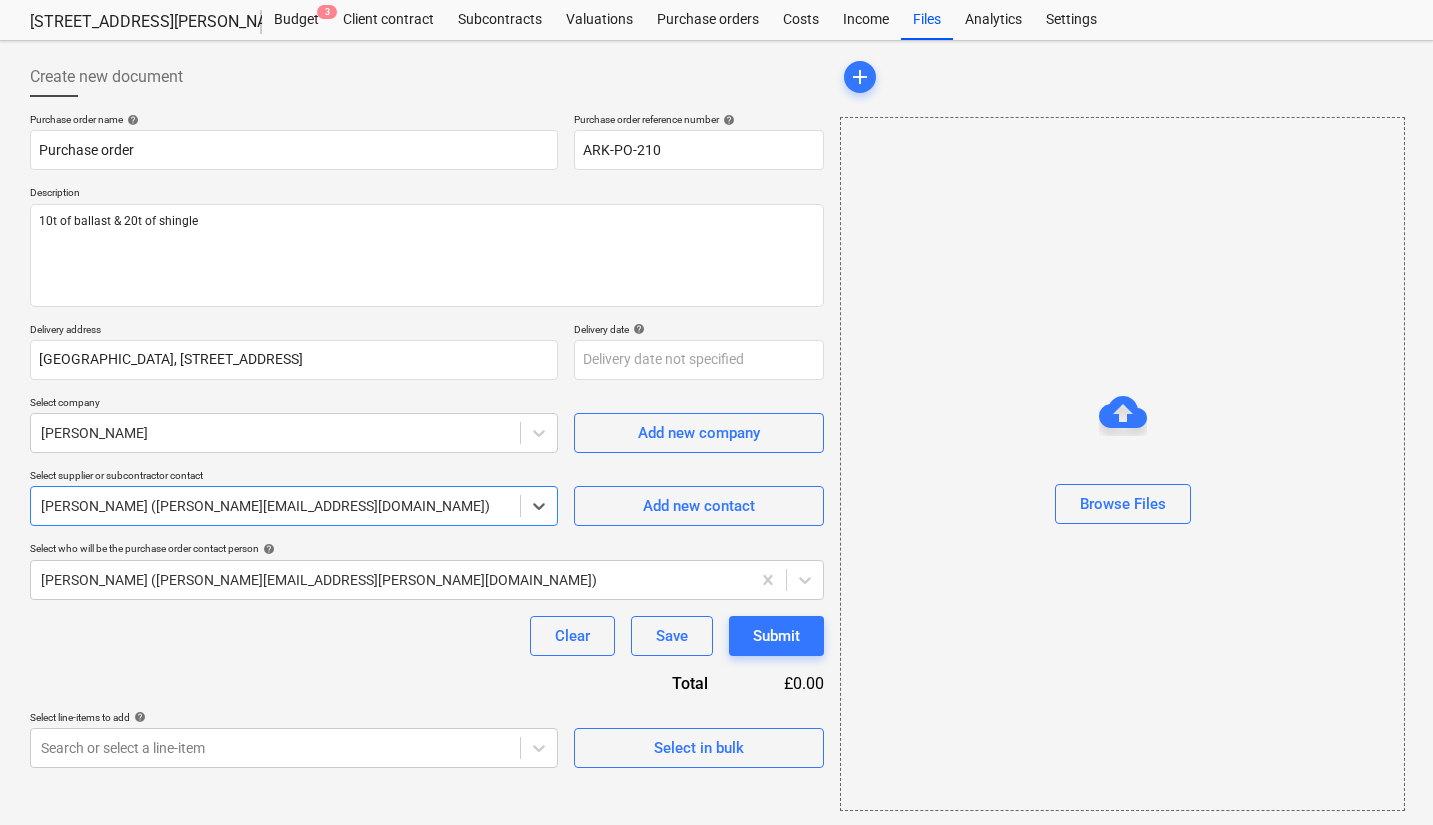 click on "Sales 3 Projects Contacts Company Consolidated Invoices Inbox Approvals format_size keyboard_arrow_down help search Search notifications 3 keyboard_arrow_down [PERSON_NAME] keyboard_arrow_down 2 Galley [PERSON_NAME] Budget 3 Client contract Subcontracts Valuations Purchase orders Costs Income Files Analytics Settings Create new document Purchase order name help Purchase order Purchase order reference number help ARK-PO-210 Description 10t of ballast & 20t of shingle  Delivery address [GEOGRAPHIC_DATA][STREET_ADDRESS] Delivery date help Press the down arrow key to interact with the calendar and
select a date. Press the question mark key to get the keyboard shortcuts for changing dates. Select company [PERSON_NAME]   Add new company Select supplier or subcontractor contact option [PERSON_NAME] ([PERSON_NAME][EMAIL_ADDRESS][DOMAIN_NAME]), selected.   Select is focused ,type to refine list, press Down to open the menu,  [PERSON_NAME] ([PERSON_NAME][EMAIL_ADDRESS][DOMAIN_NAME]) Add new contact help [PERSON_NAME] ([PERSON_NAME][EMAIL_ADDRESS][PERSON_NAME][DOMAIN_NAME]) add" at bounding box center [716, 361] 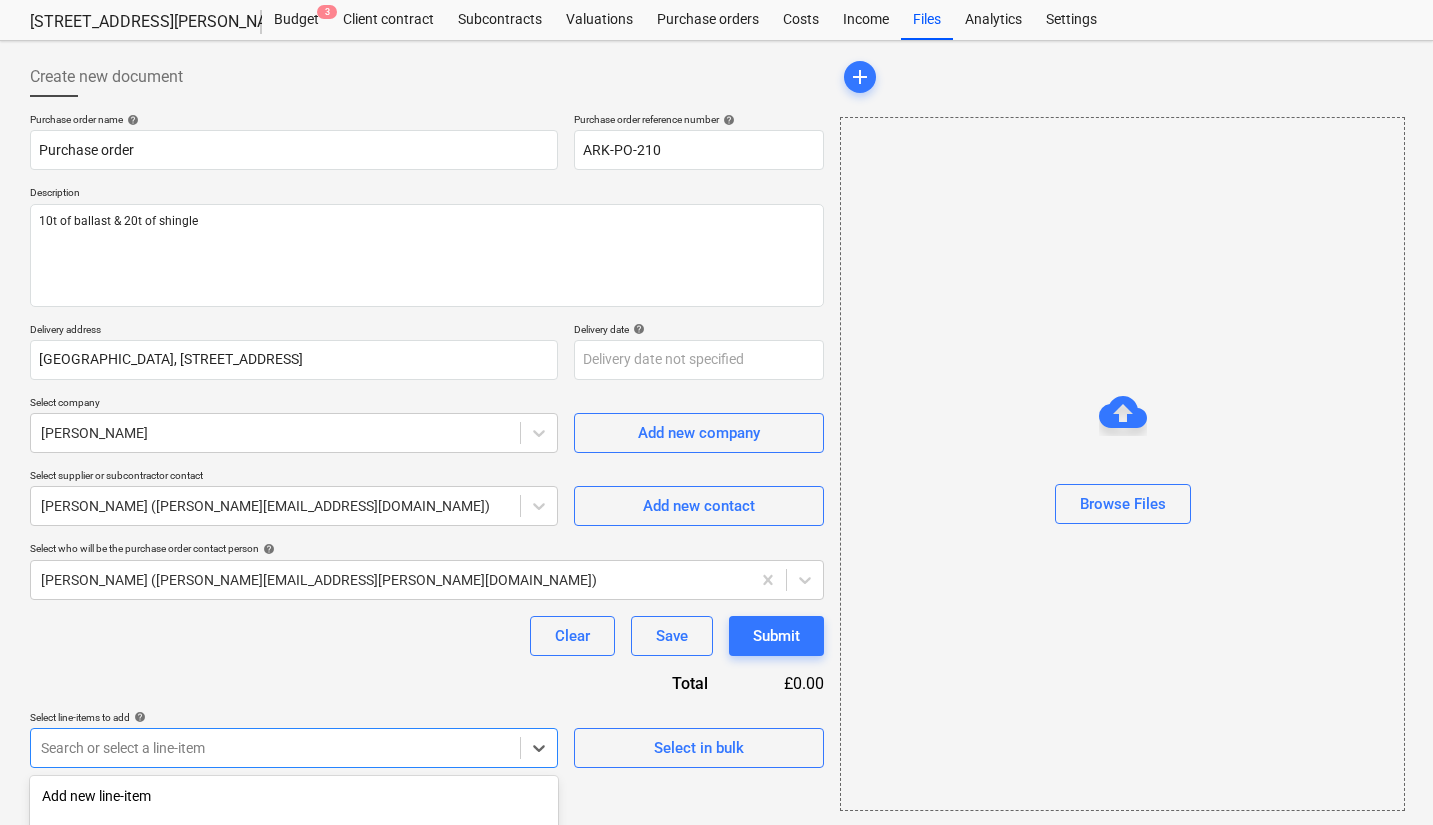scroll, scrollTop: 306, scrollLeft: 0, axis: vertical 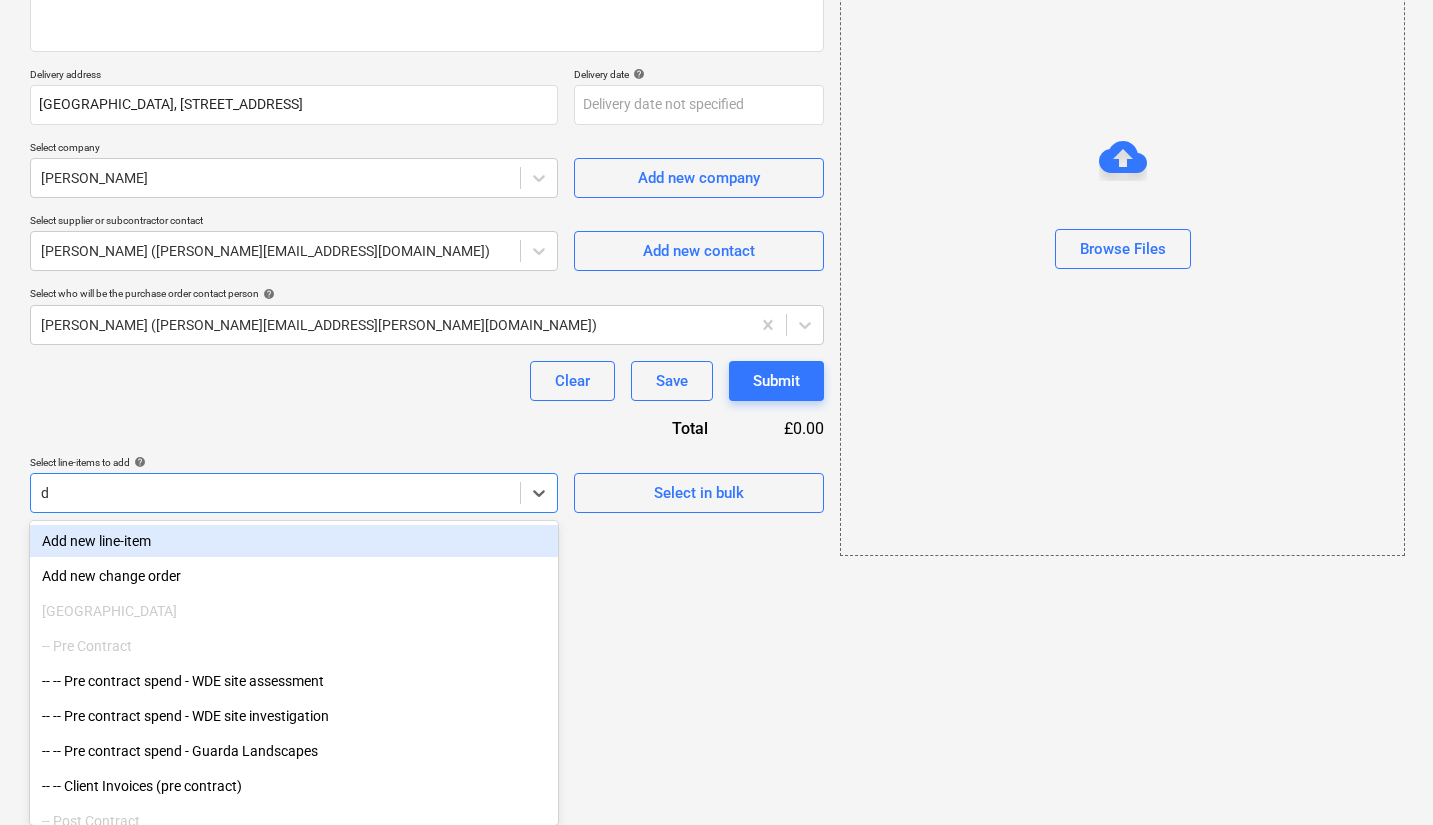 type on "dr" 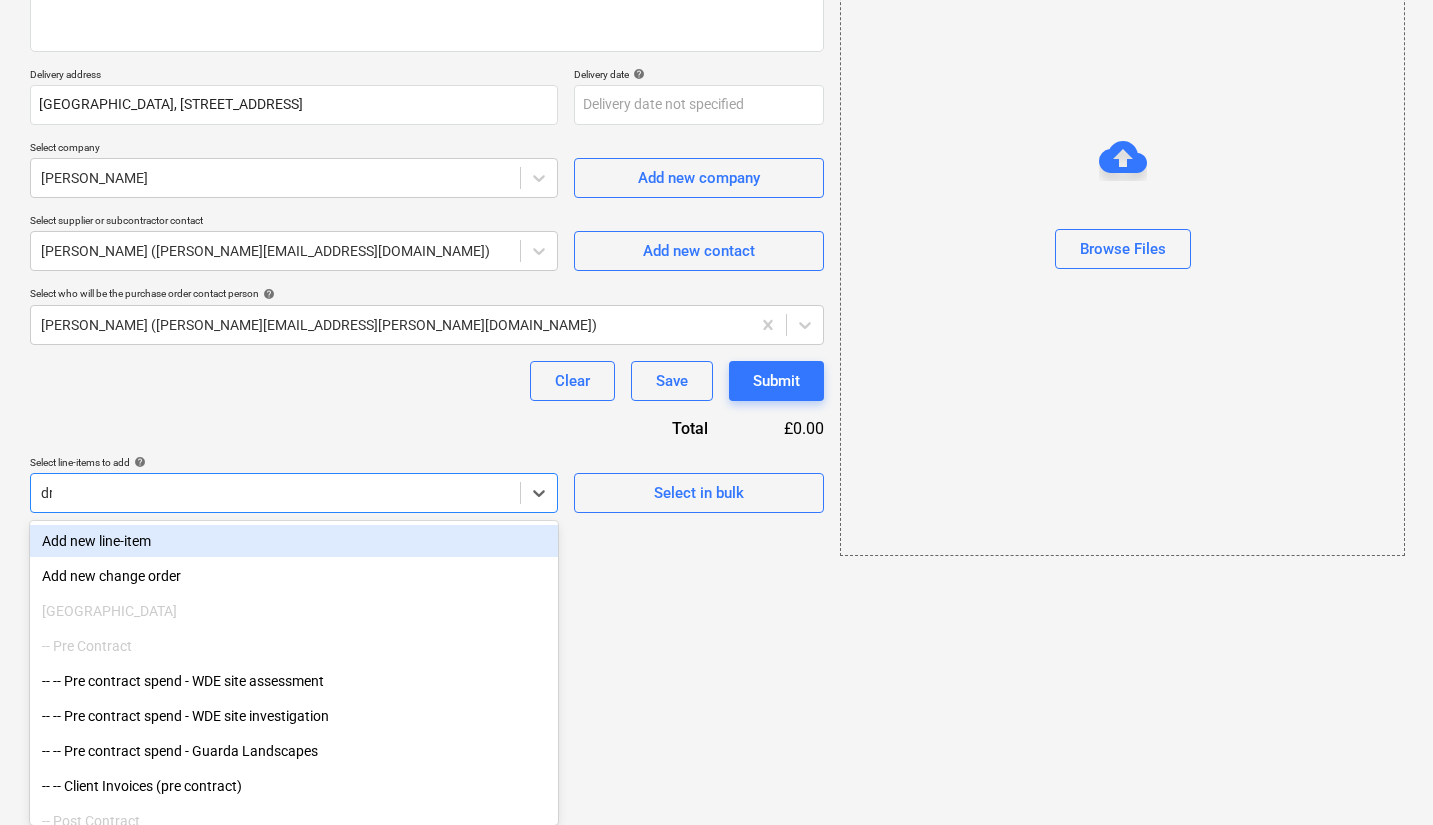 scroll, scrollTop: 109, scrollLeft: 0, axis: vertical 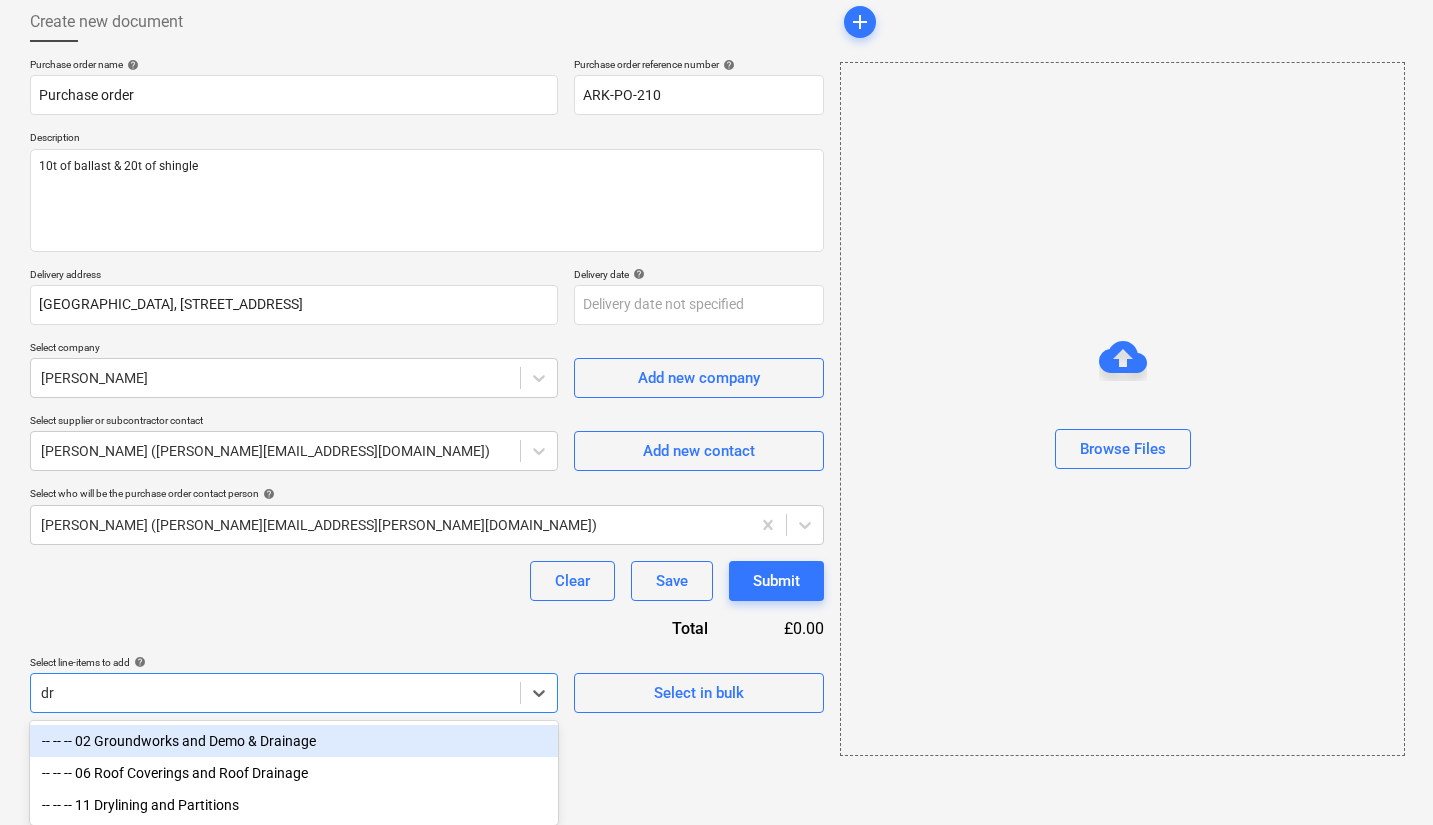 click on "-- -- --   02 Groundworks and Demo & Drainage" at bounding box center (294, 741) 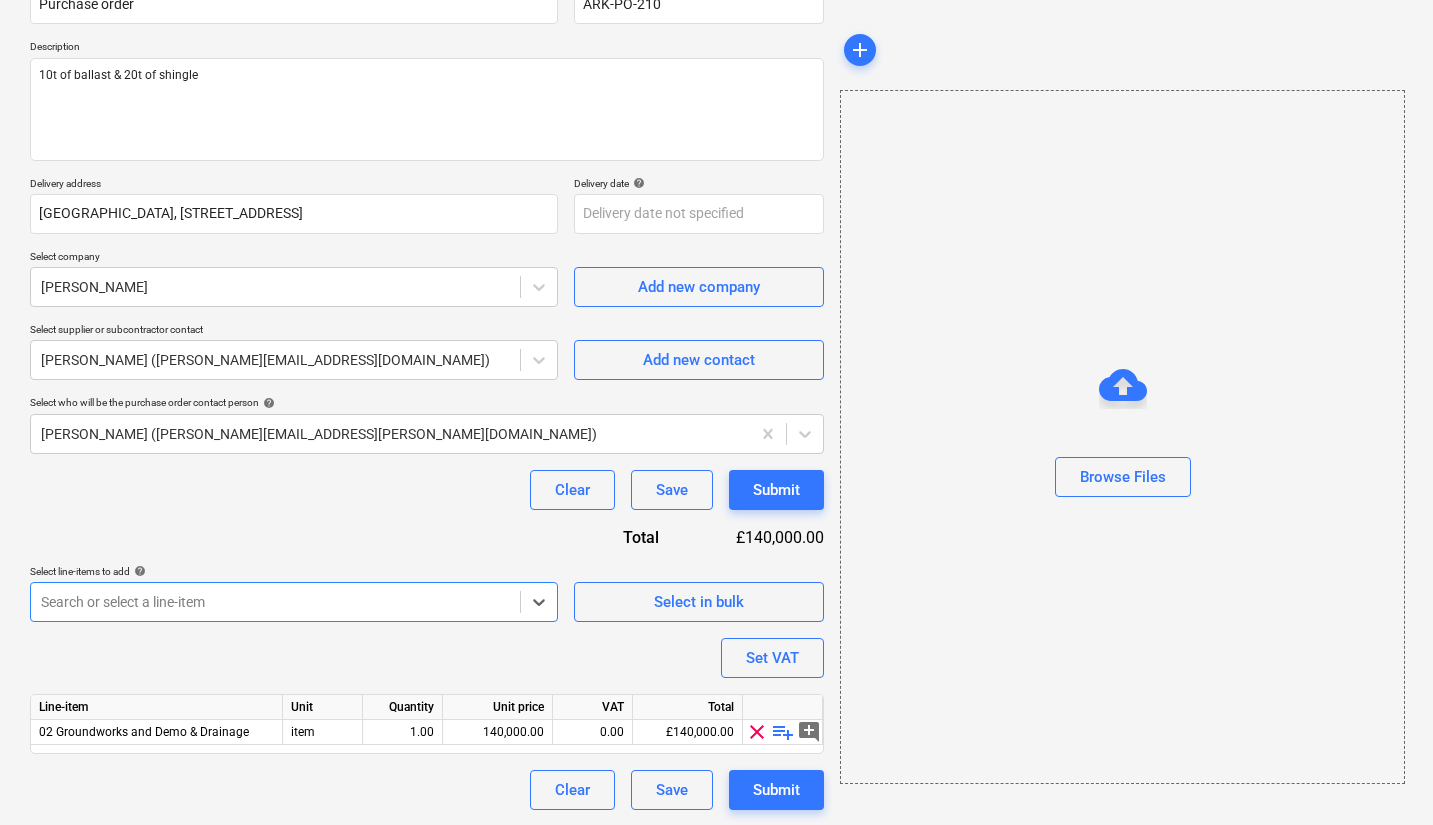 scroll, scrollTop: 197, scrollLeft: 0, axis: vertical 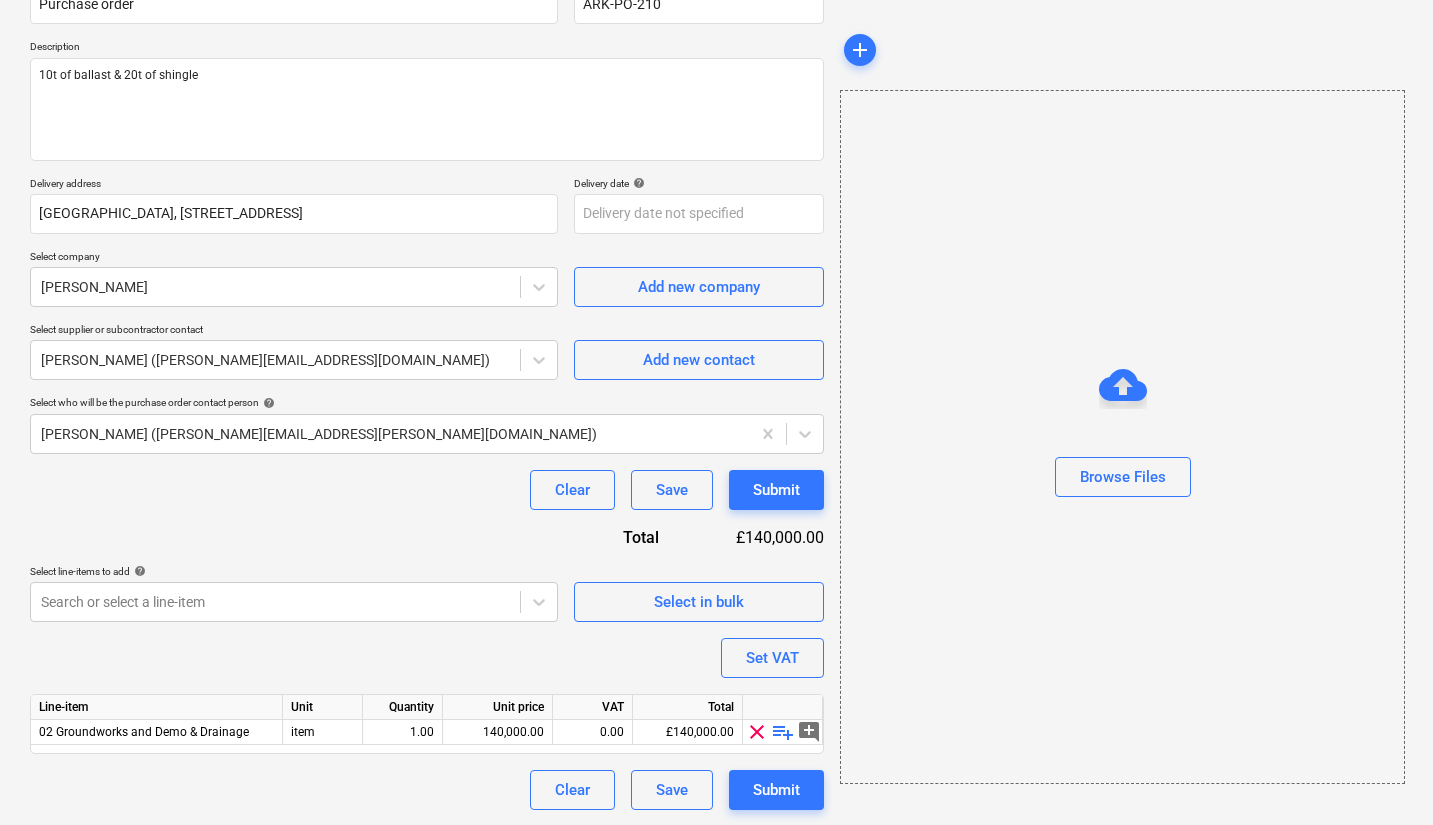 click on "playlist_add" at bounding box center (783, 732) 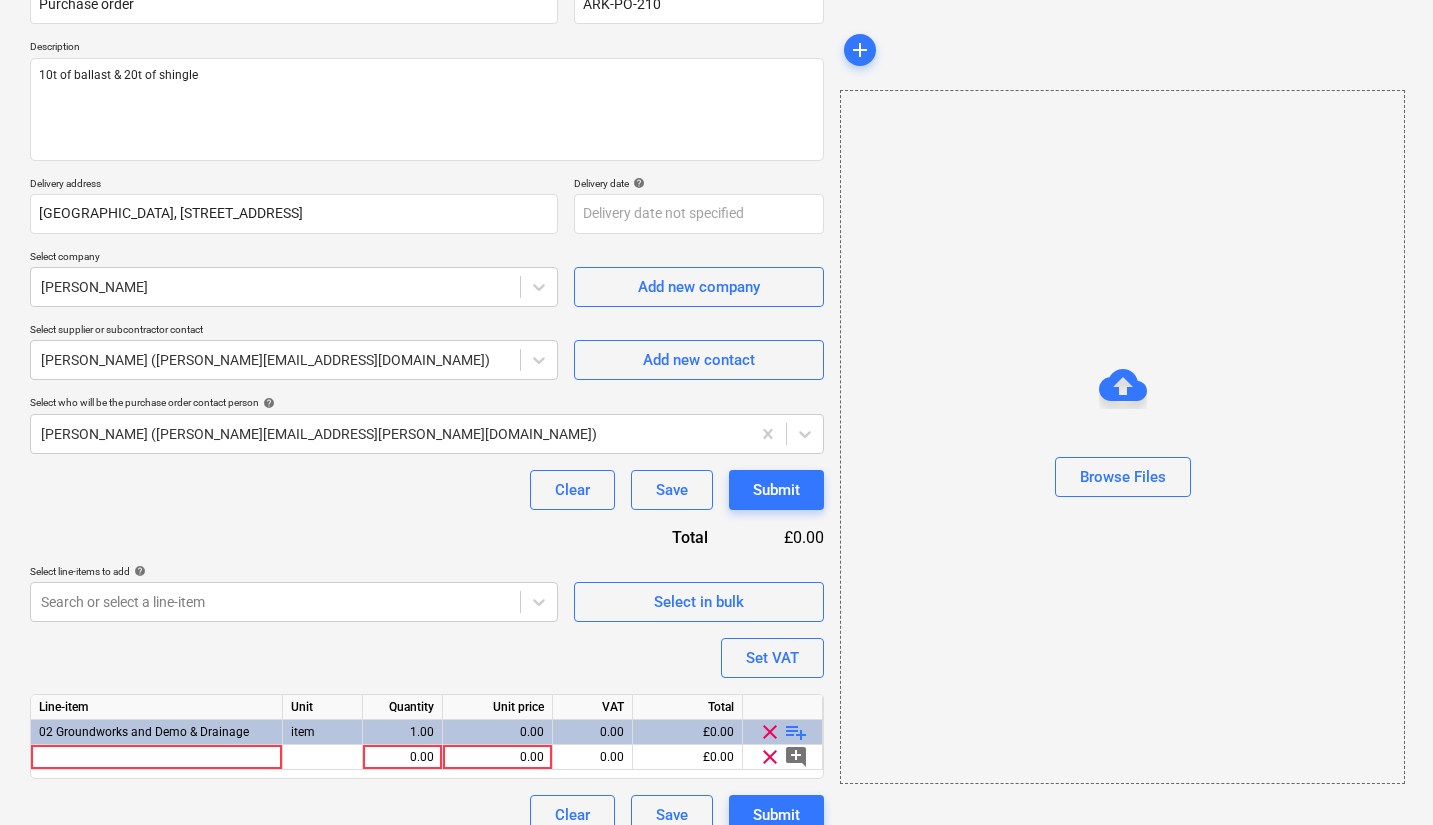 click at bounding box center [157, 757] 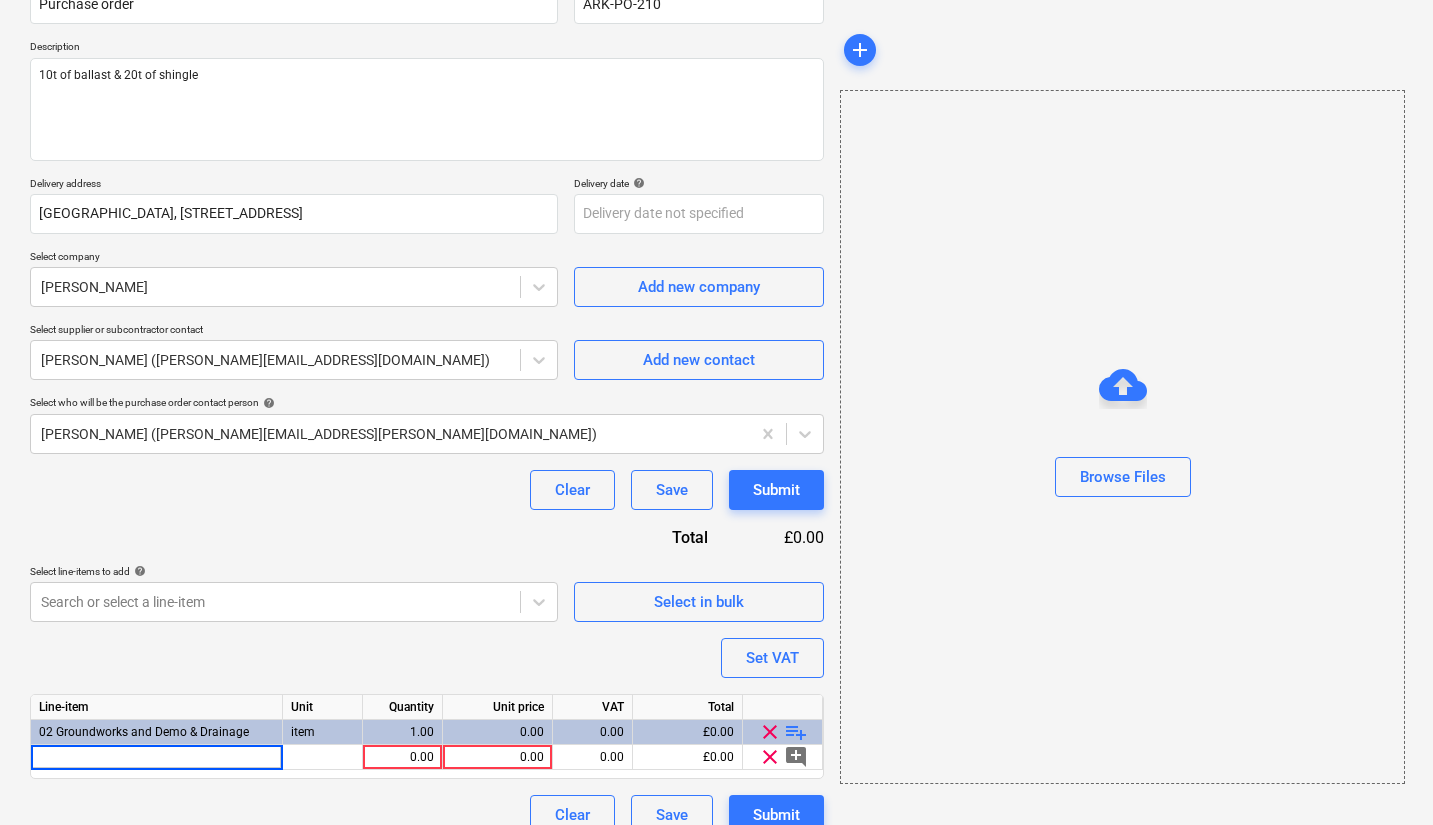 type on "S" 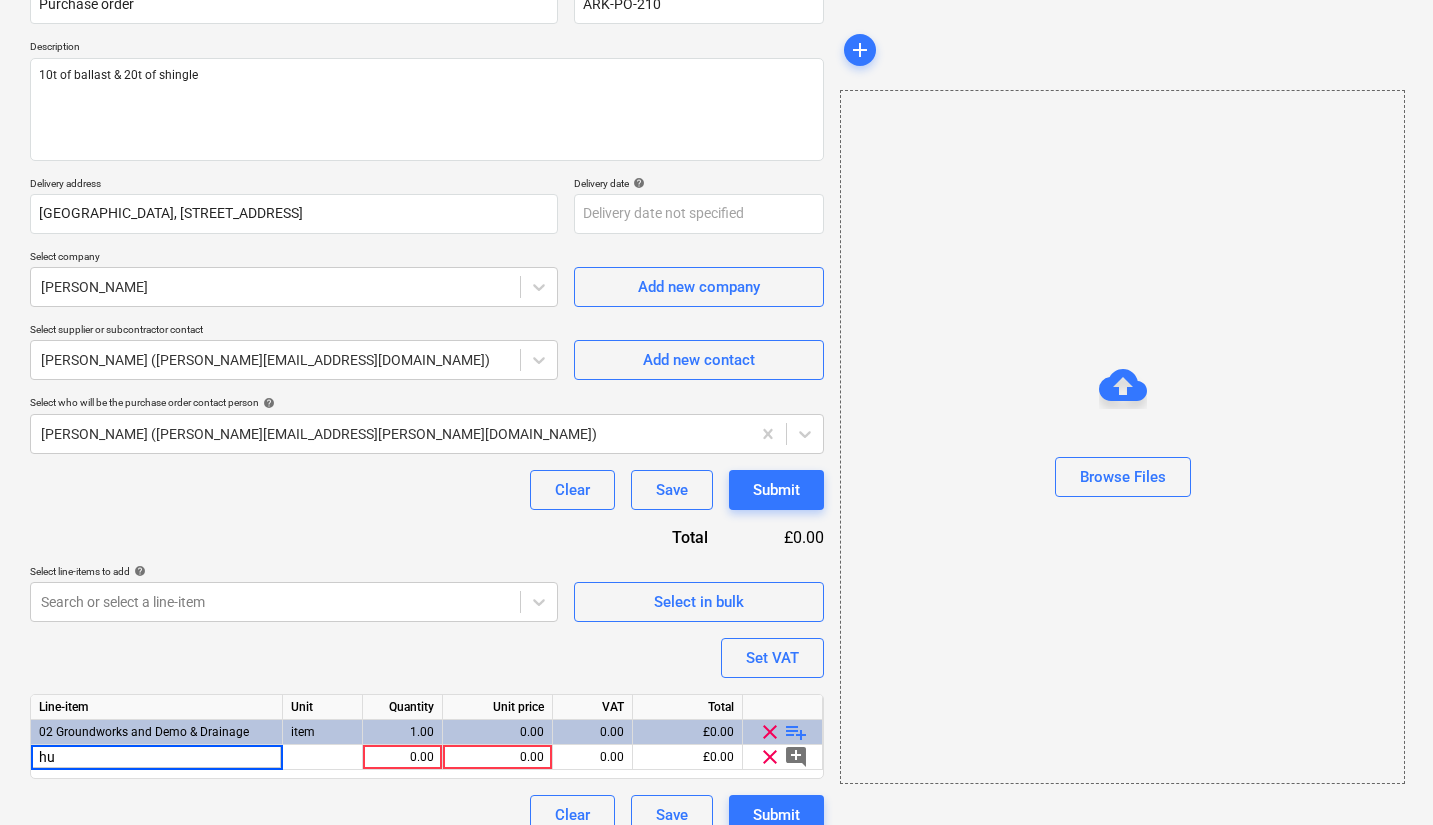 type on "h" 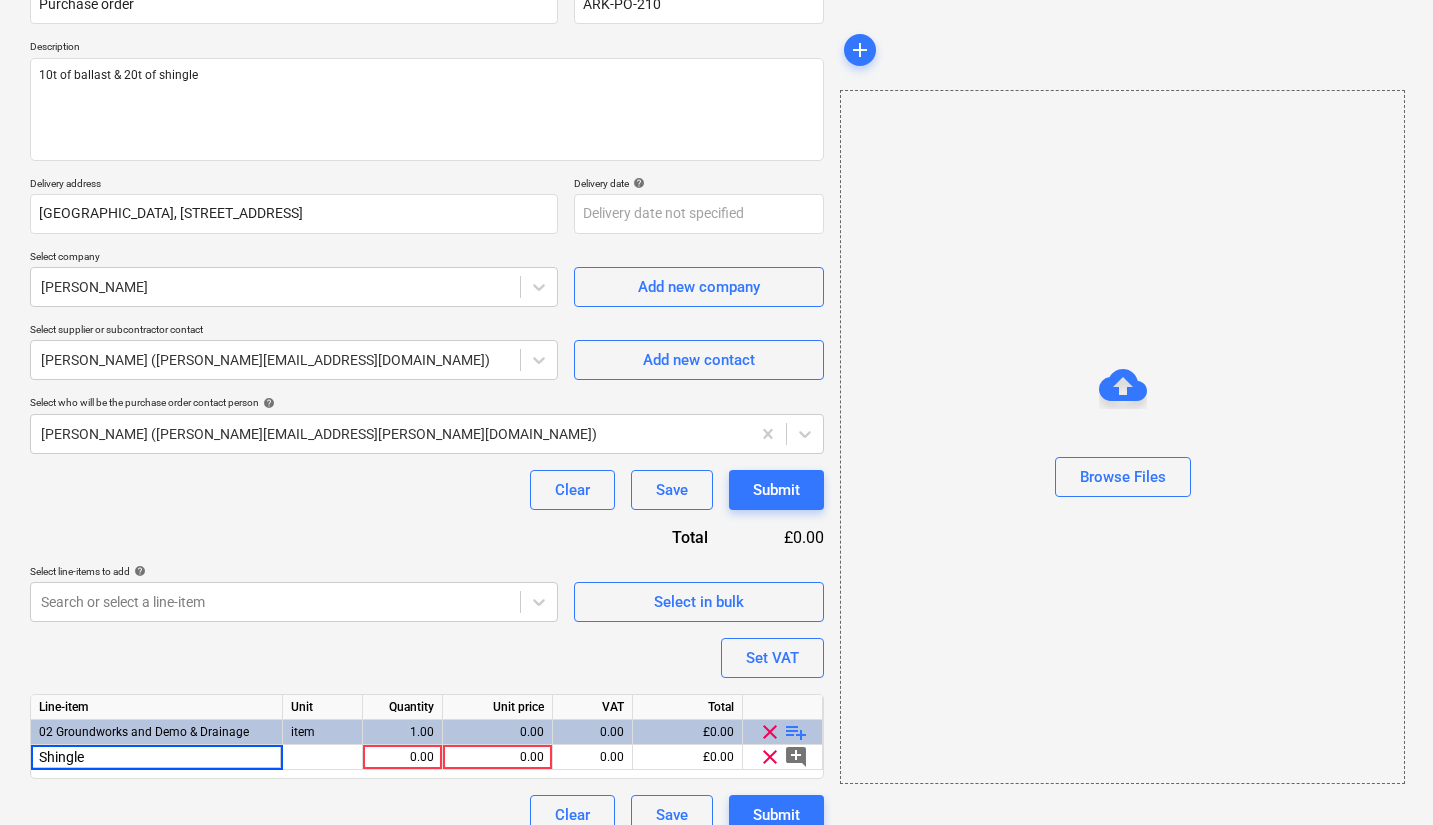 type on "Shingle" 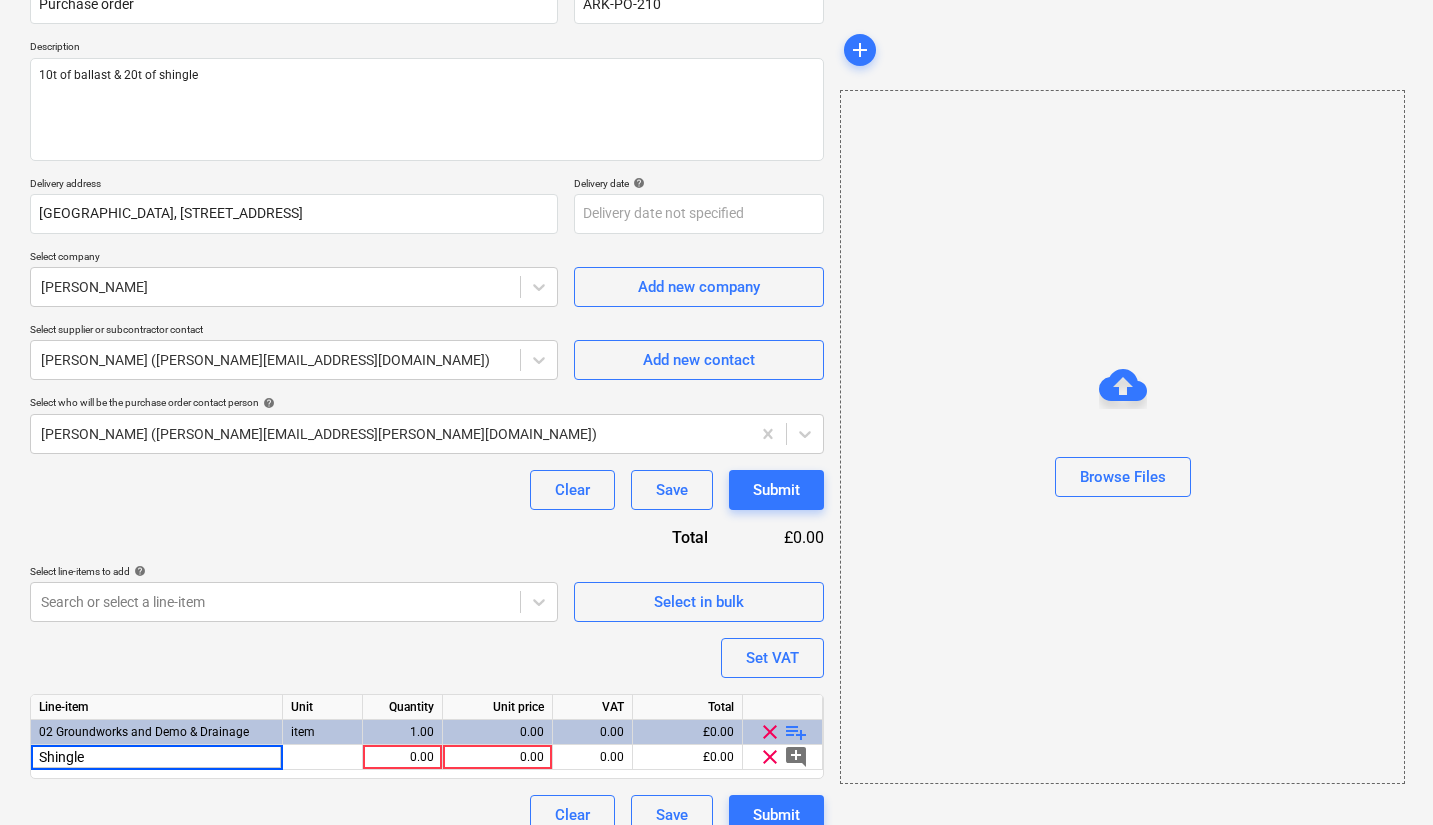 click on "0.00" at bounding box center (402, 757) 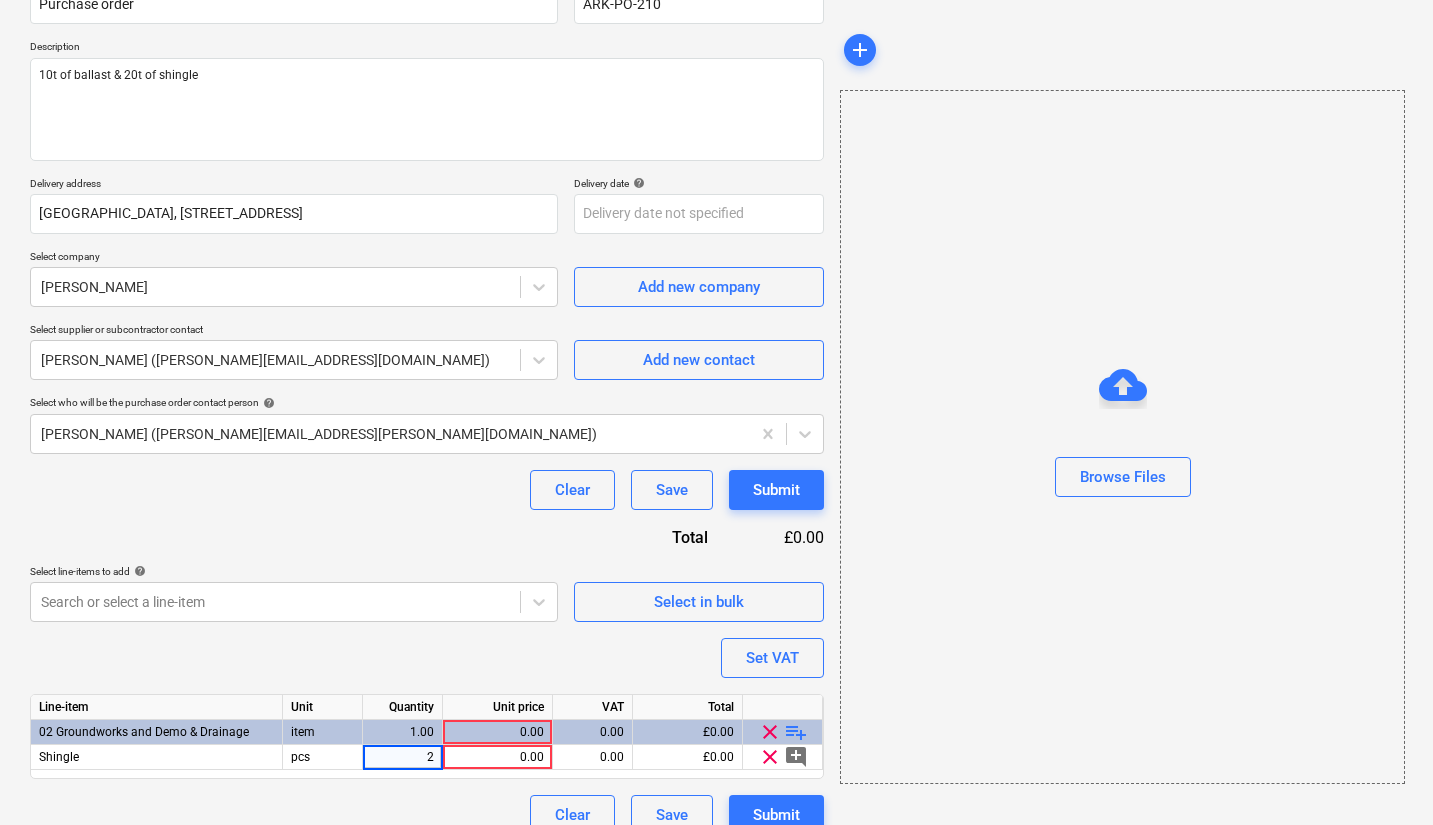 type on "20" 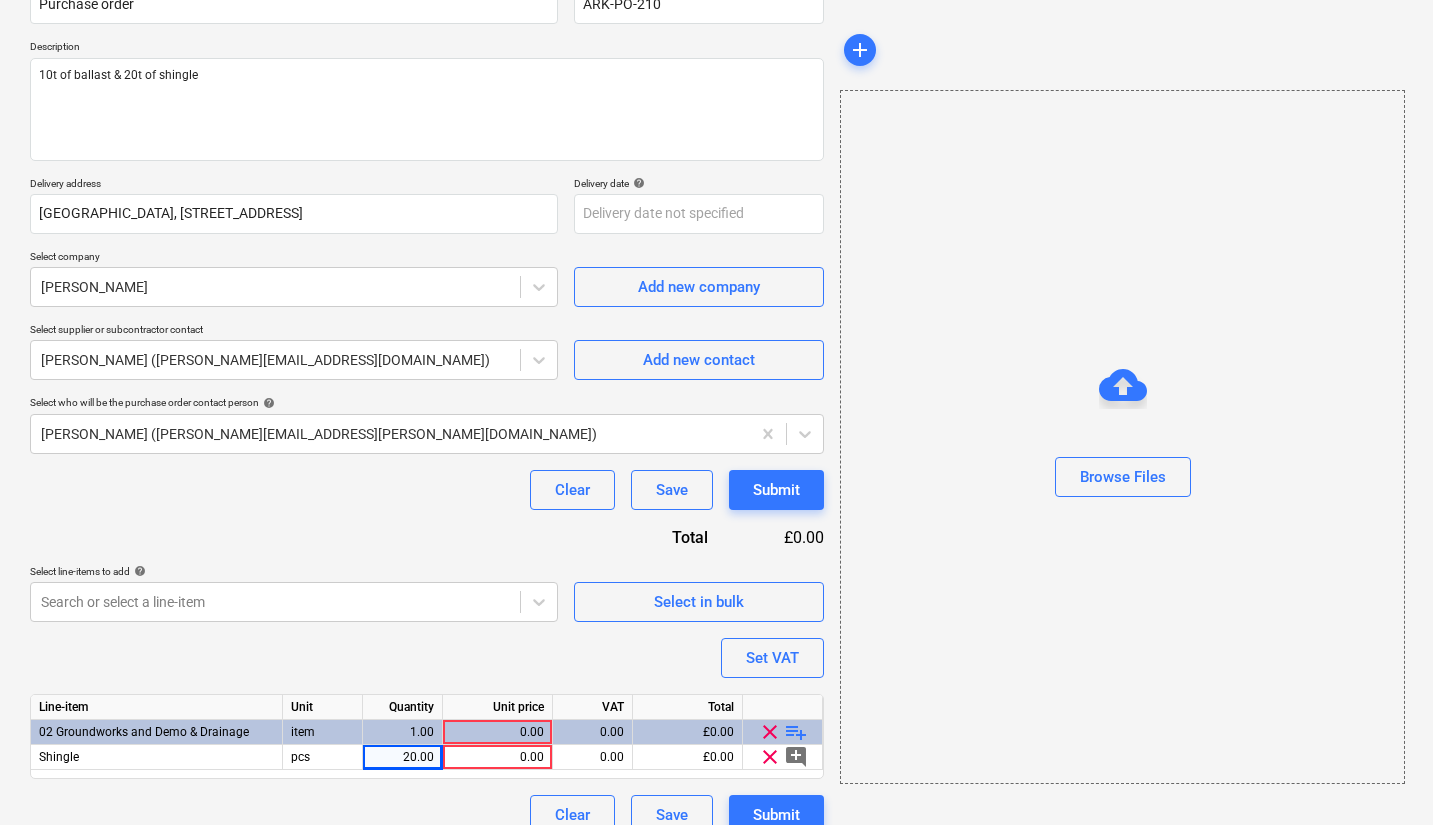 type on "x" 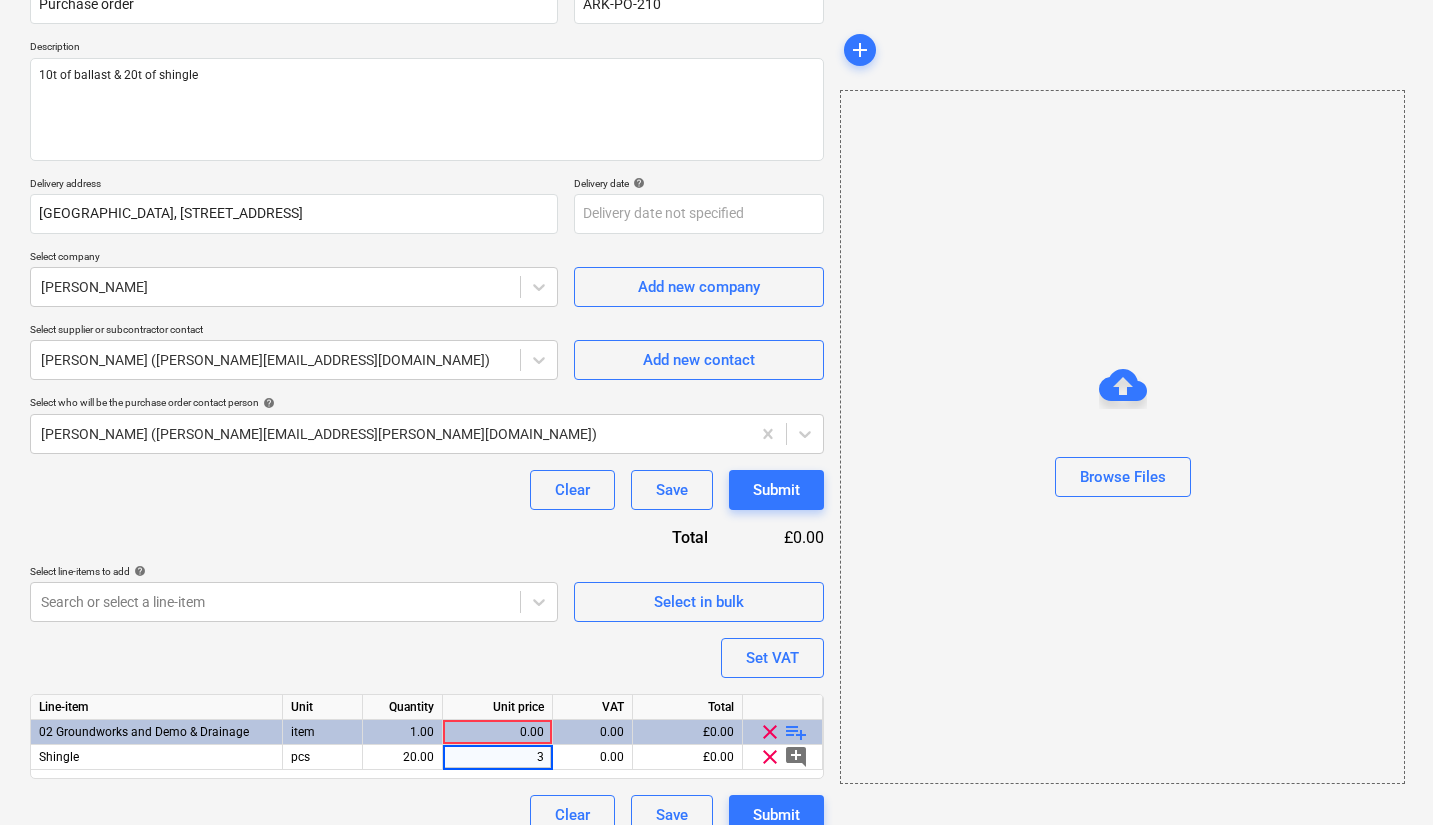 type on "30" 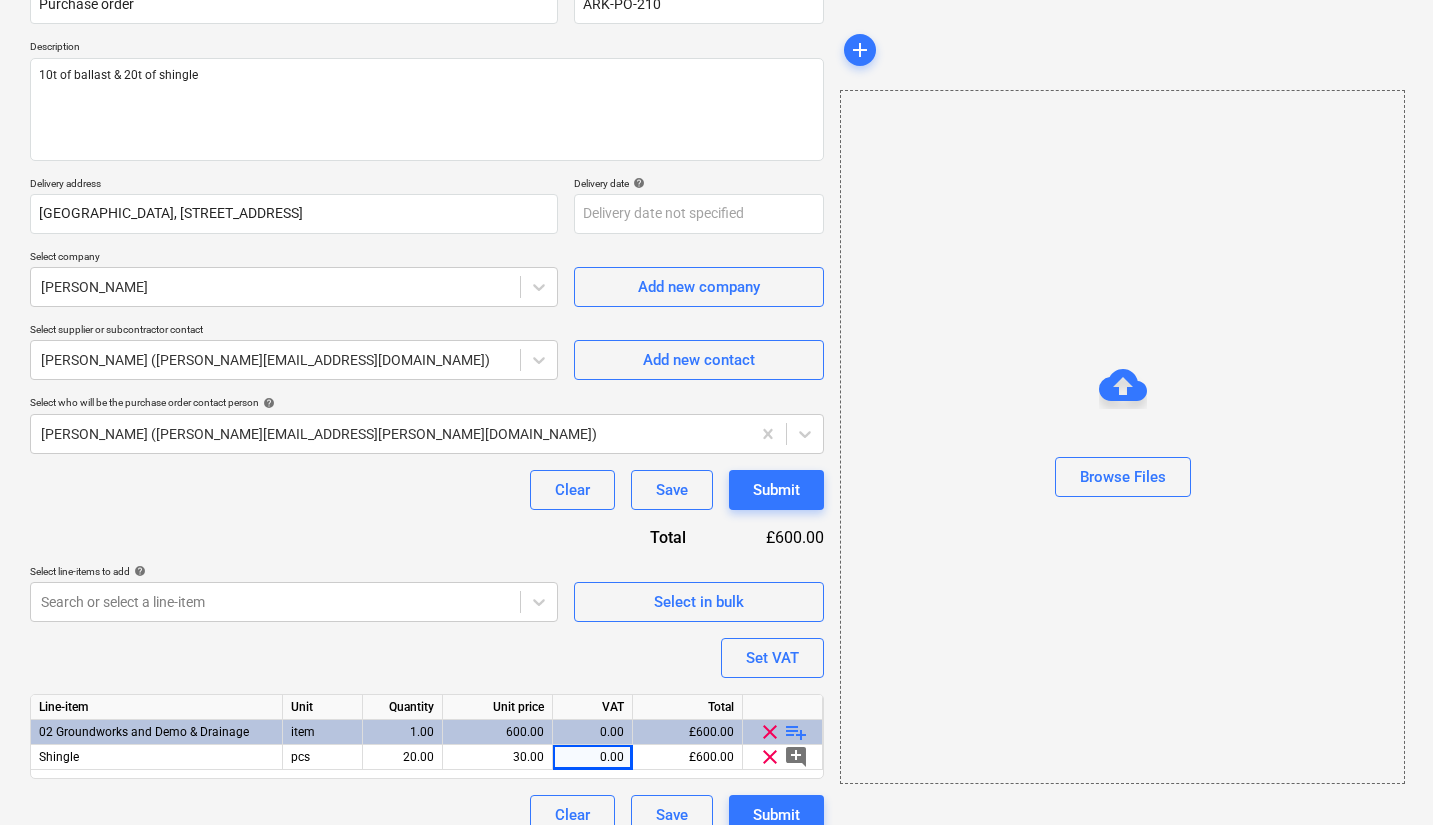 click on "playlist_add" at bounding box center (796, 732) 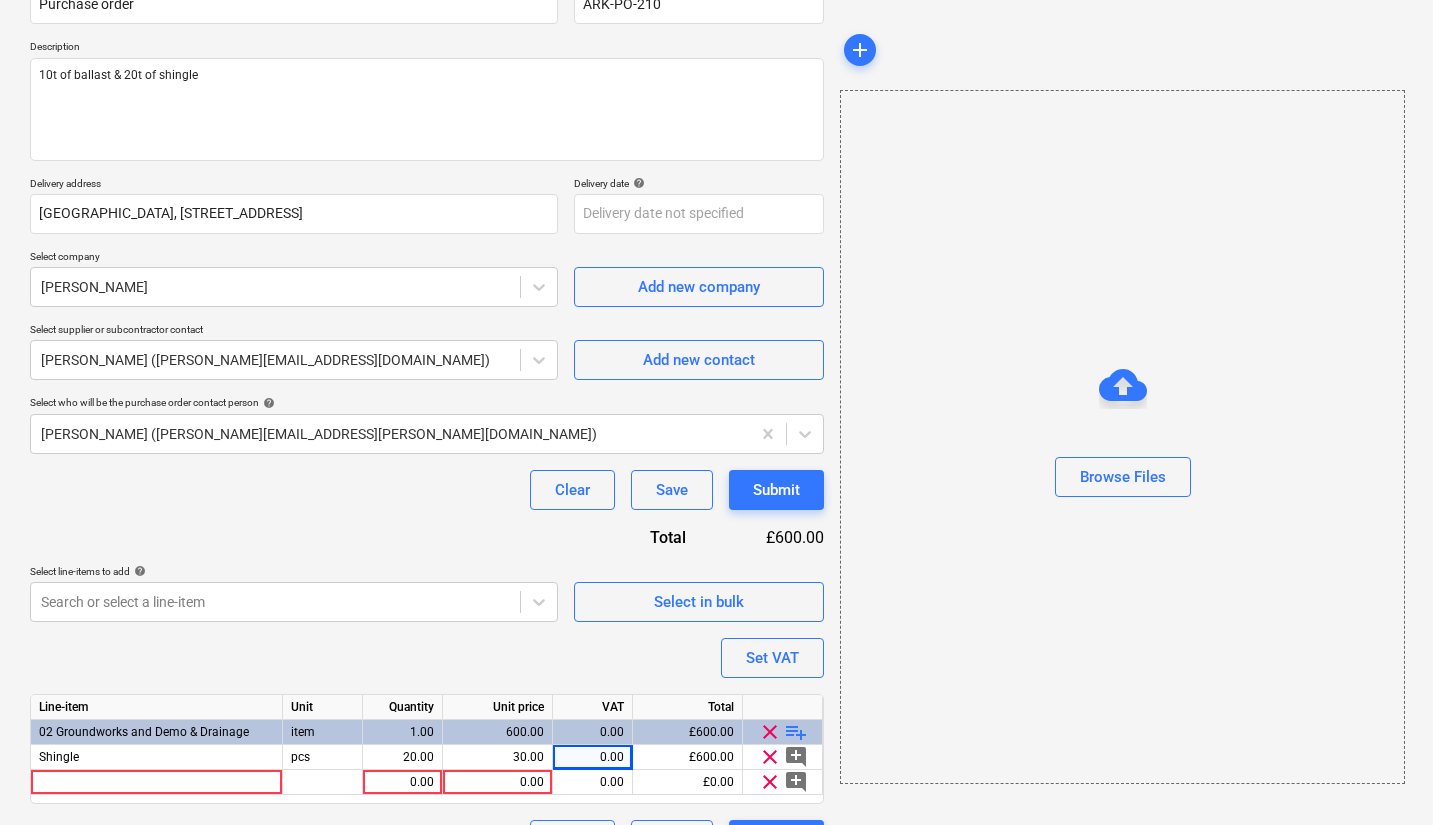 click at bounding box center (157, 782) 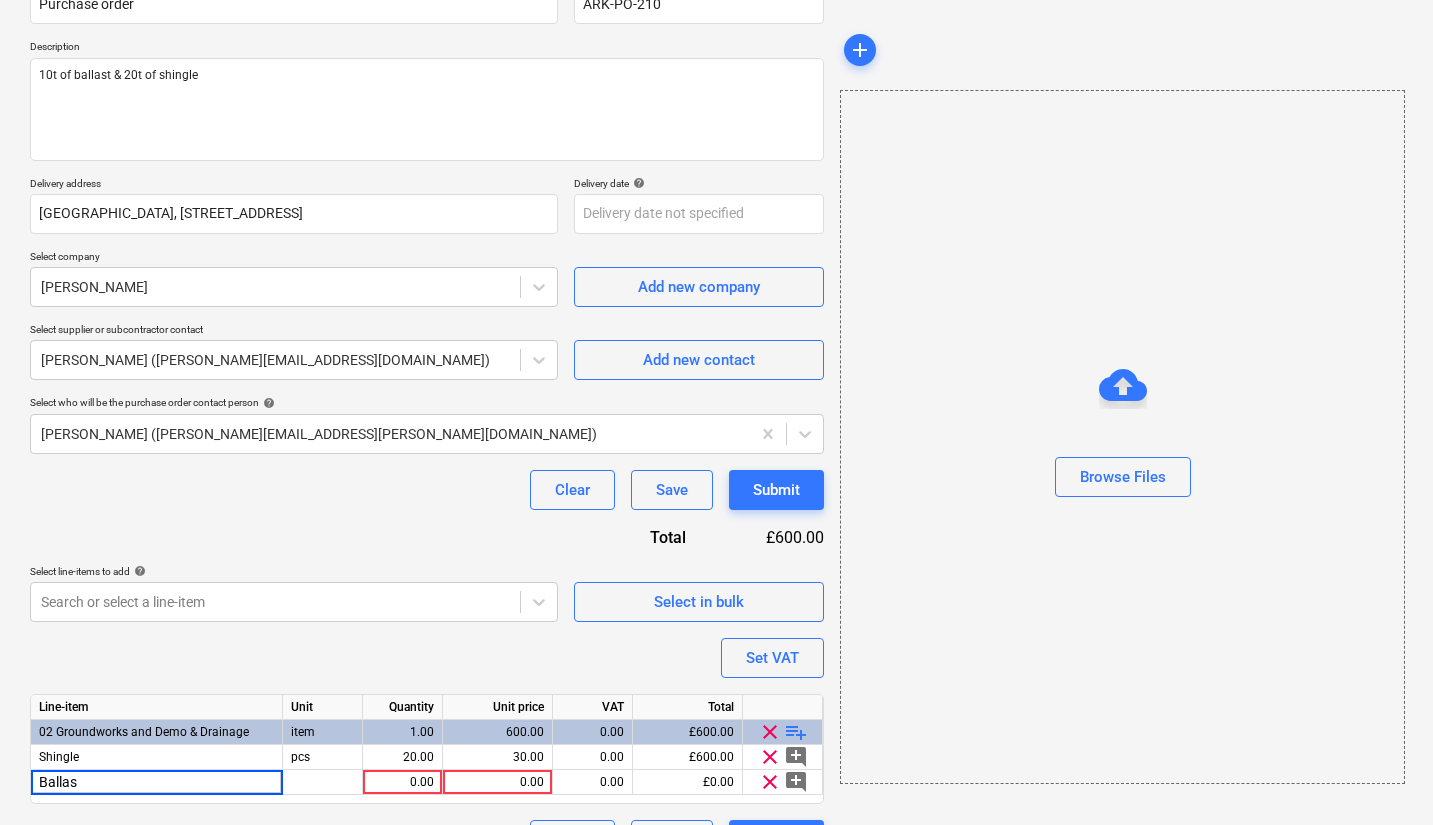 type on "Ballast" 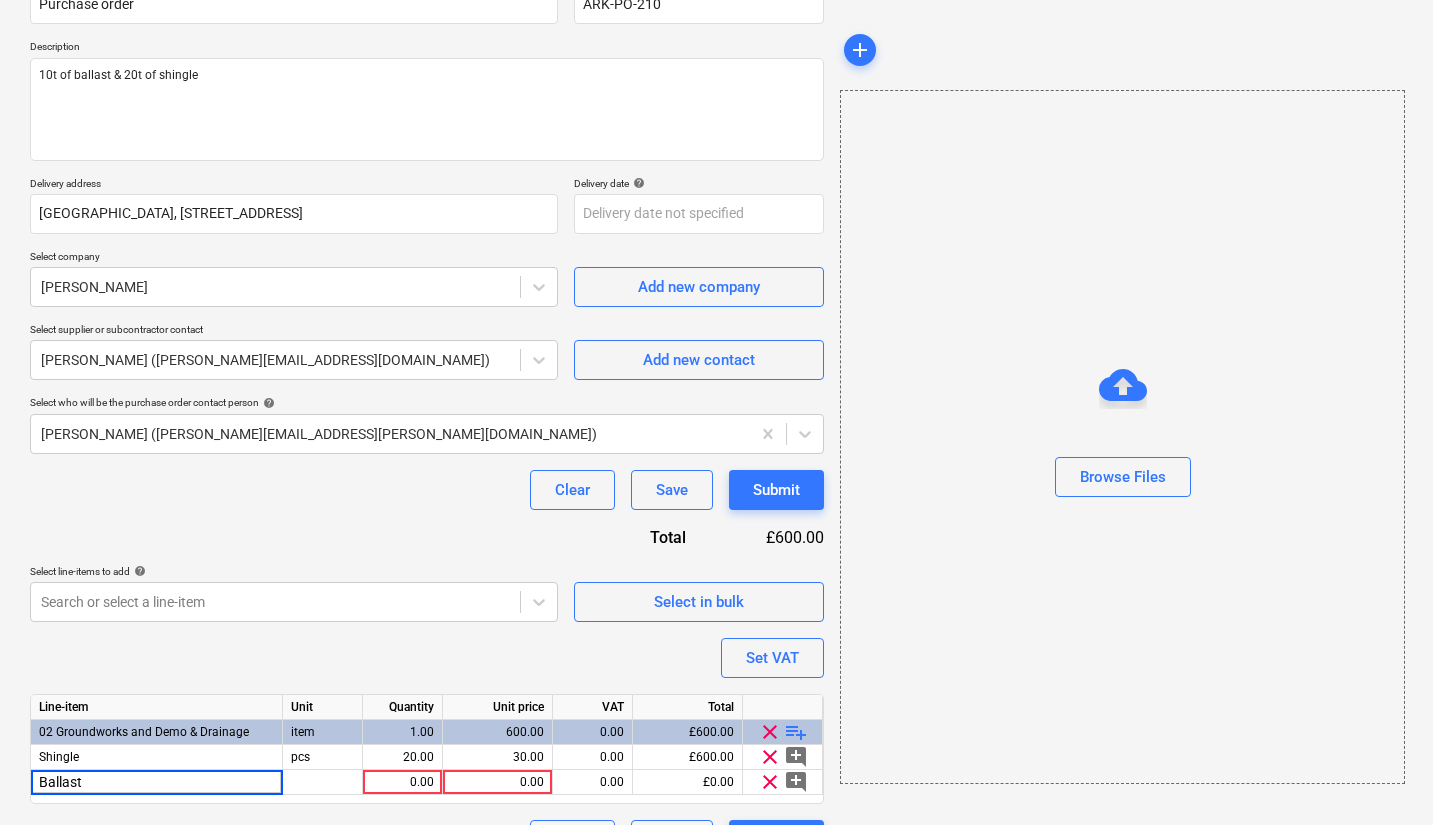 click on "0.00" at bounding box center (402, 782) 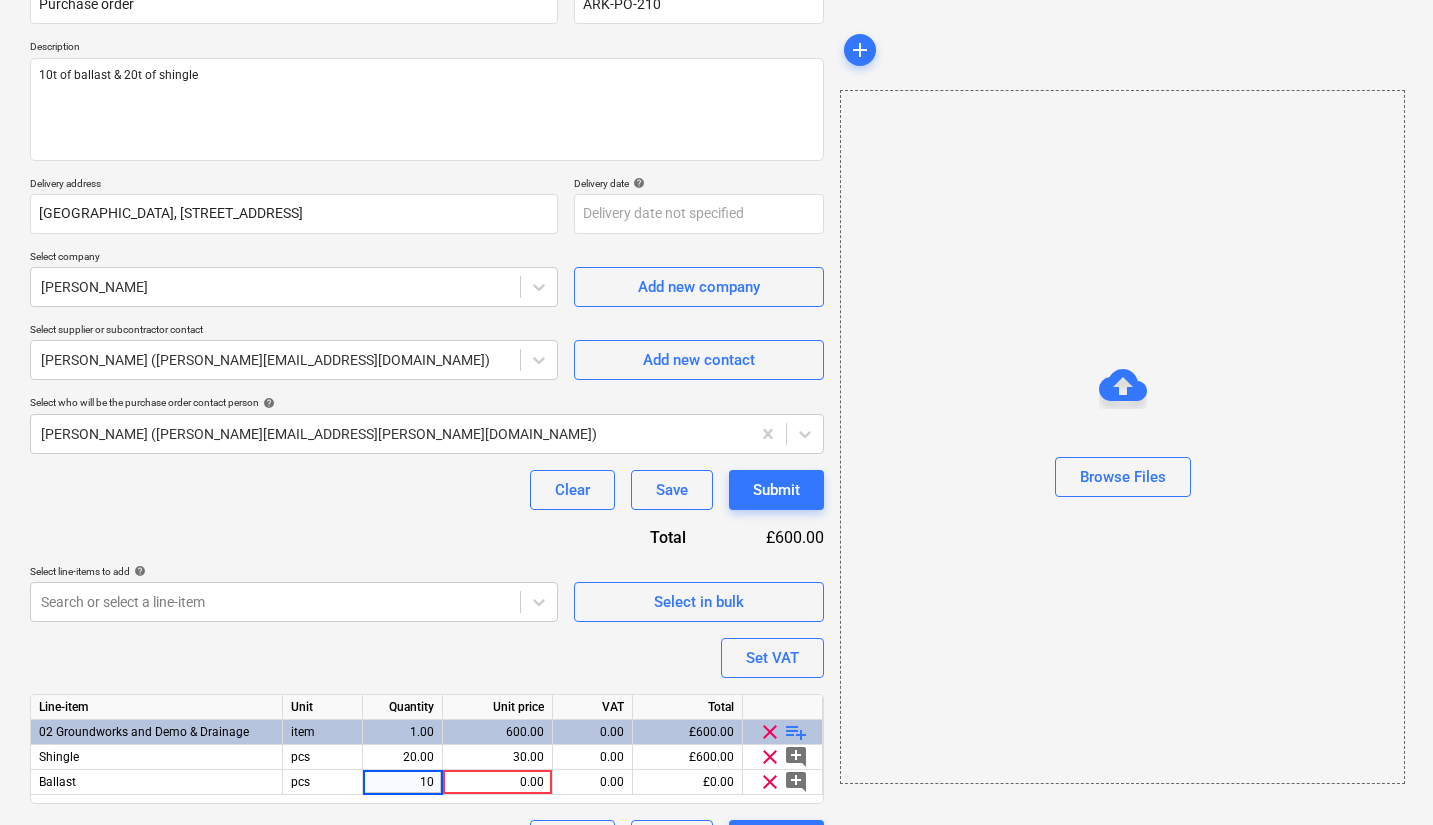type on "10" 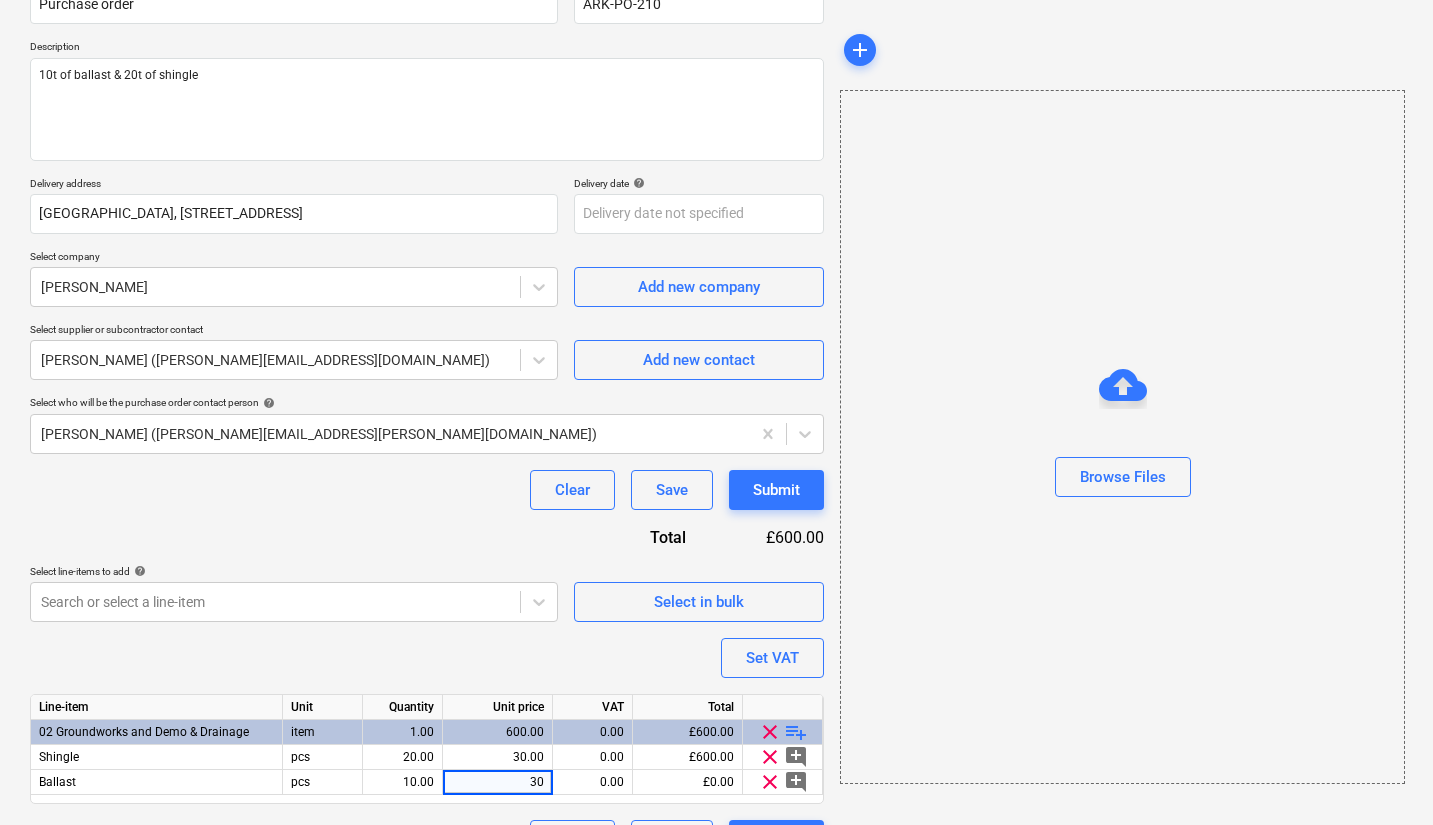 click on "Browse Files" at bounding box center [1122, 437] 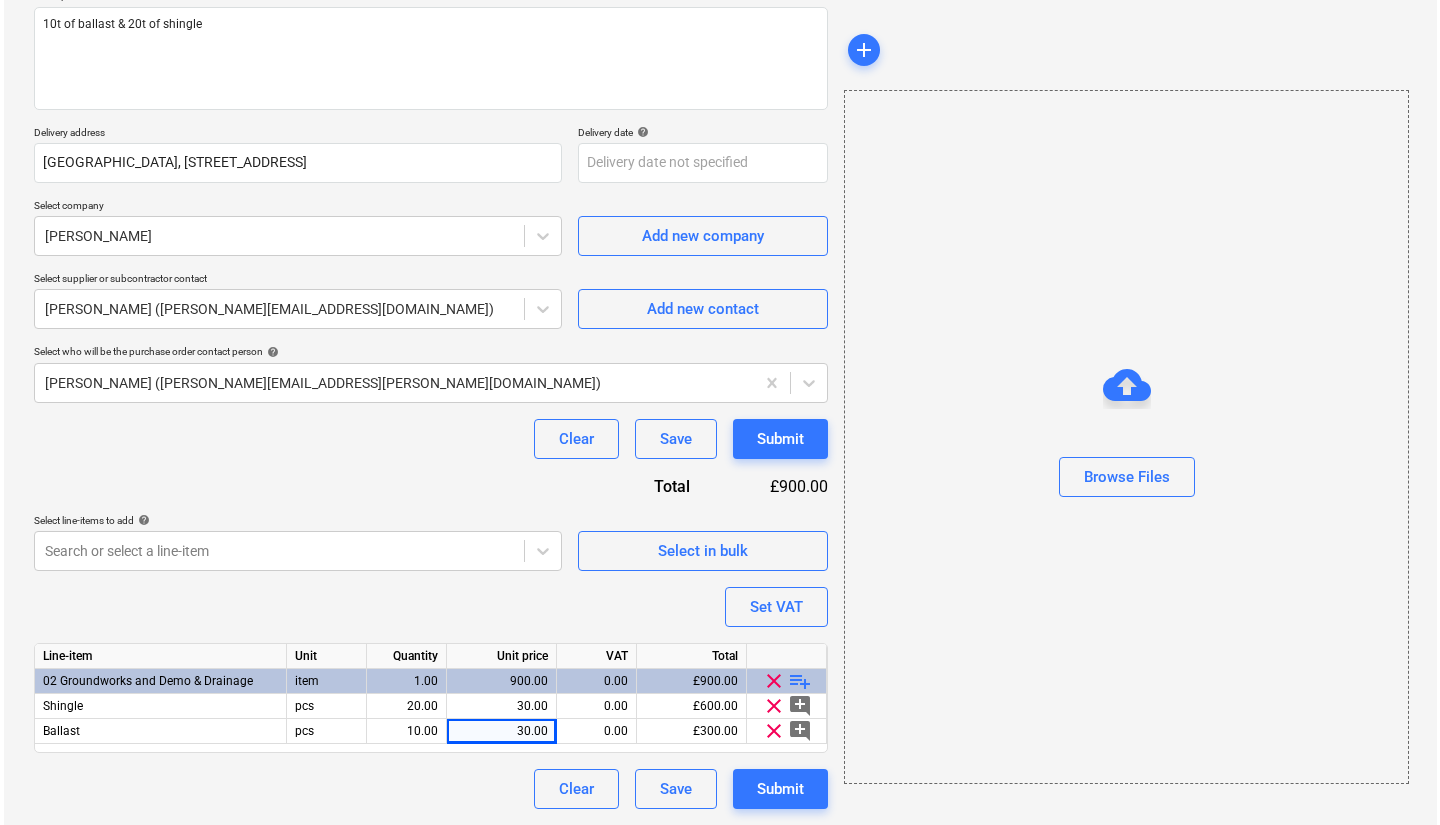 scroll, scrollTop: 246, scrollLeft: 0, axis: vertical 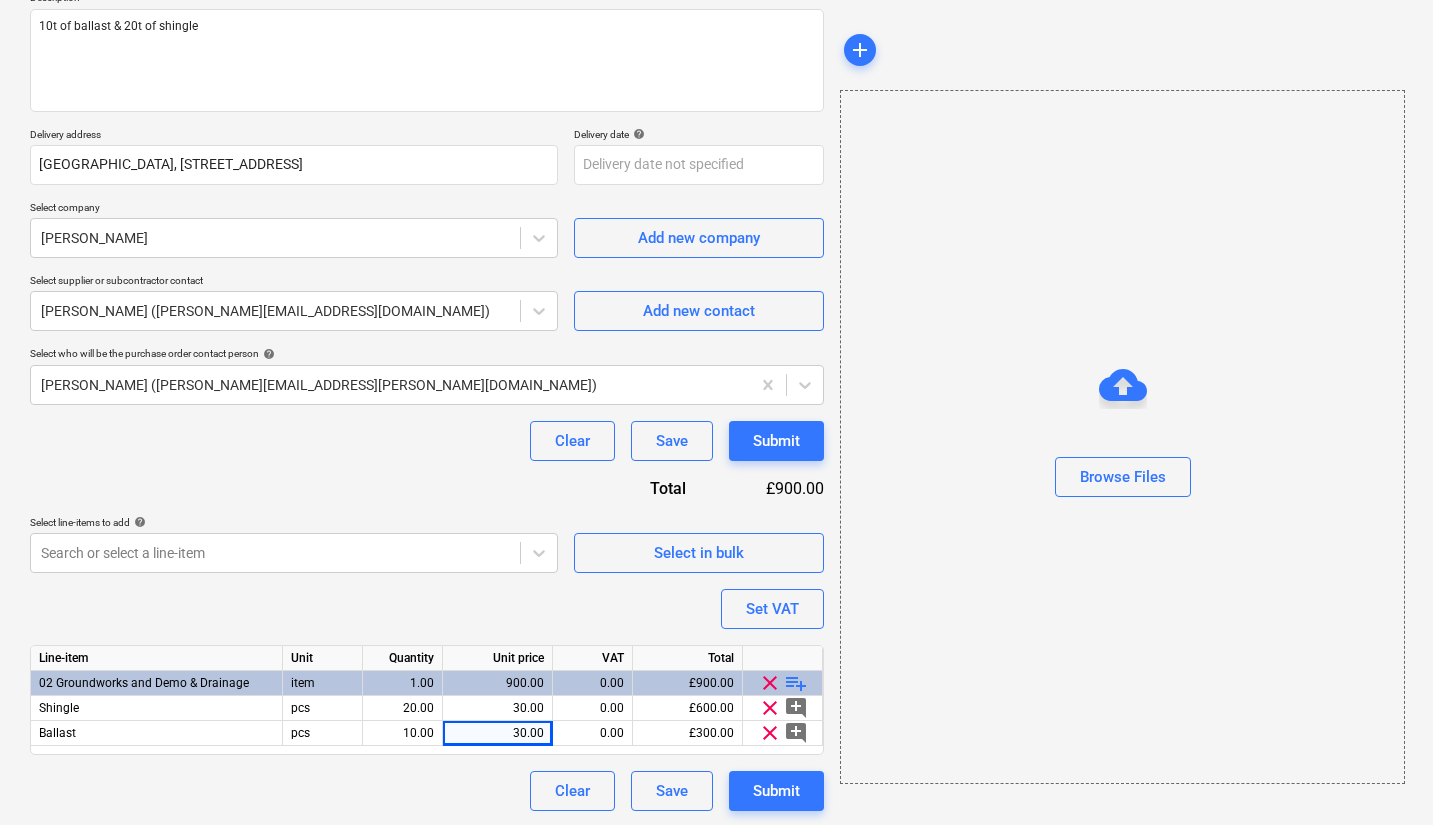 click on "Submit" at bounding box center [776, 791] 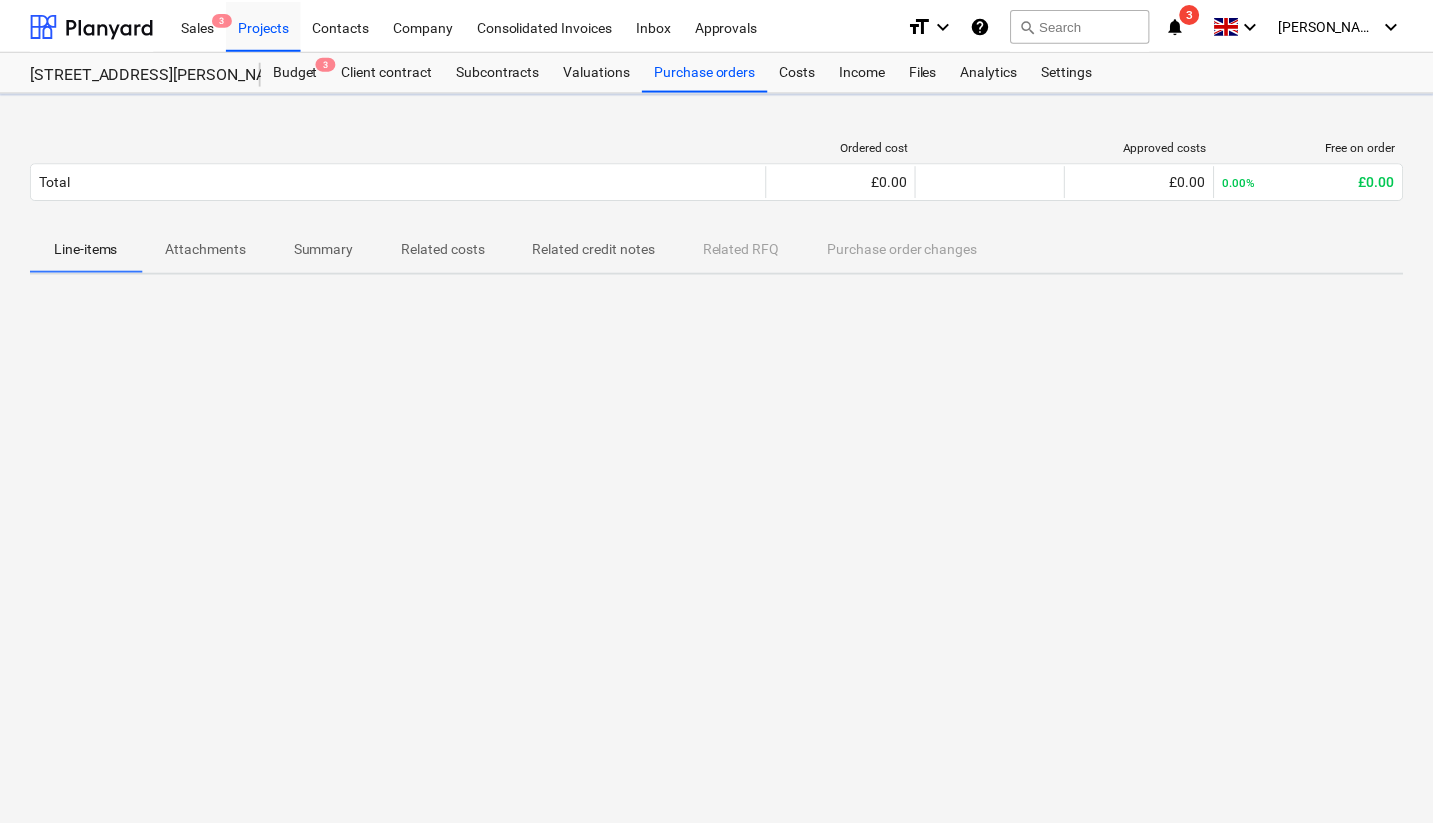 scroll, scrollTop: 0, scrollLeft: 0, axis: both 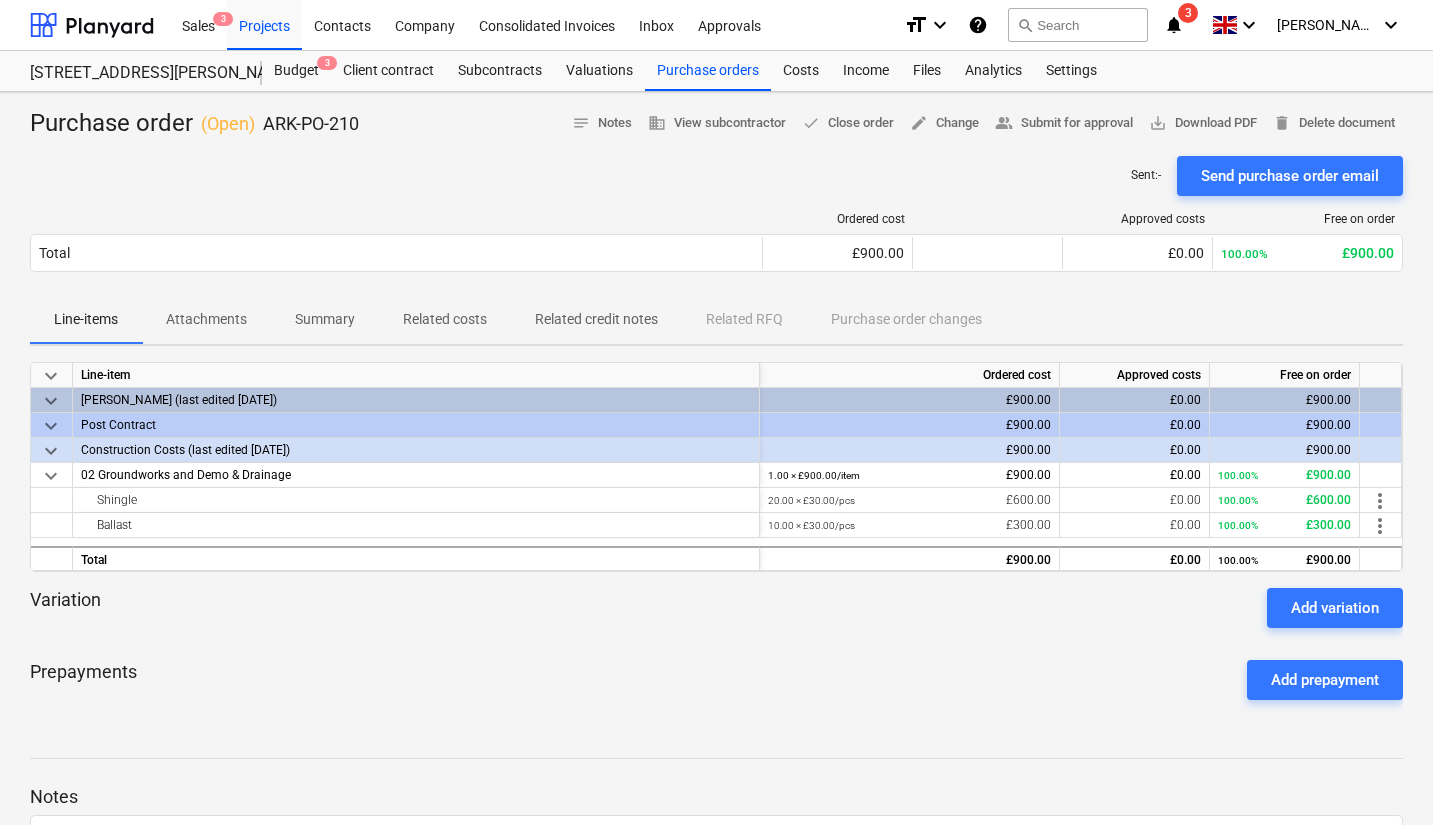 click on "edit Change" at bounding box center (944, 123) 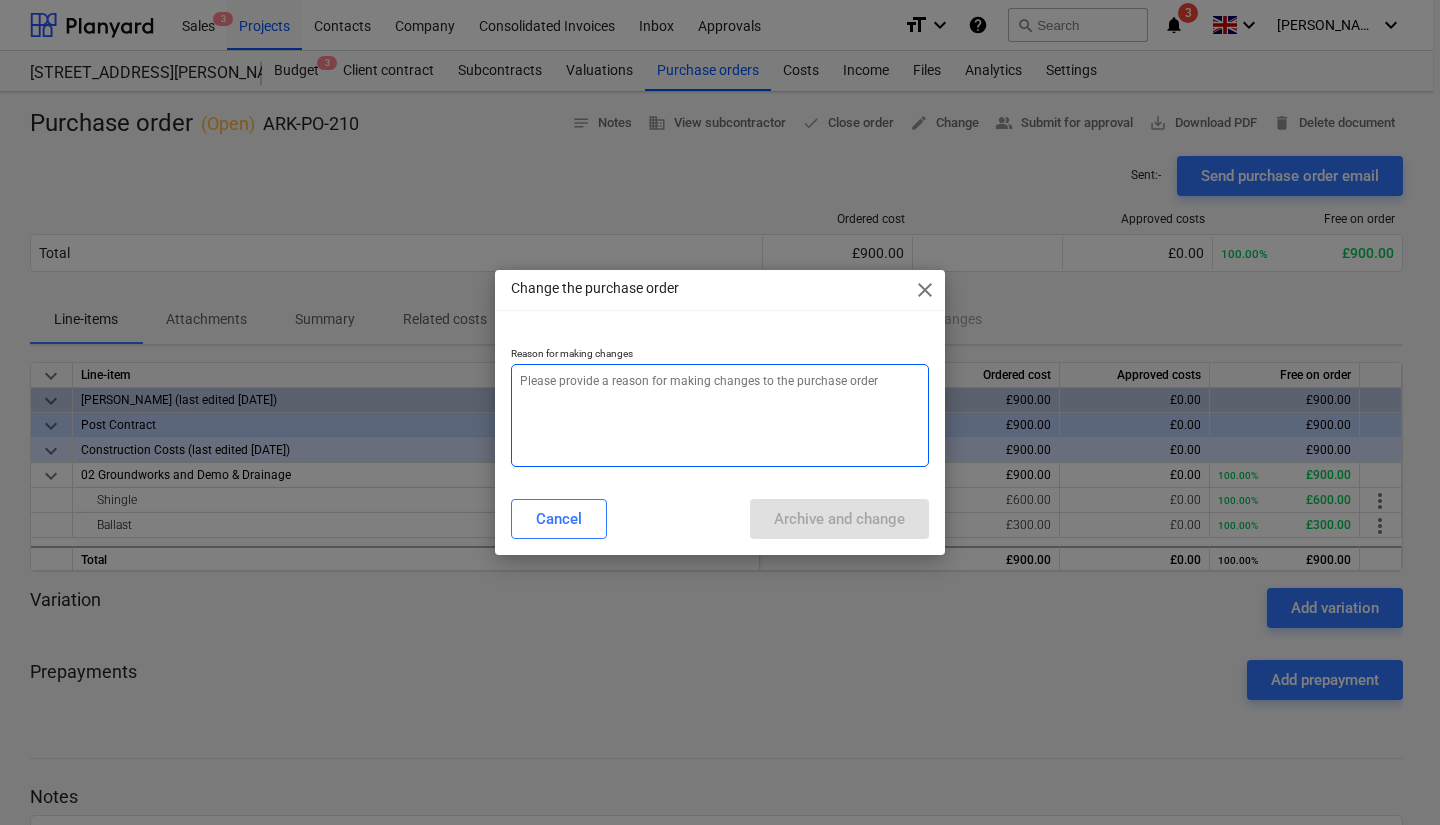 click at bounding box center (720, 415) 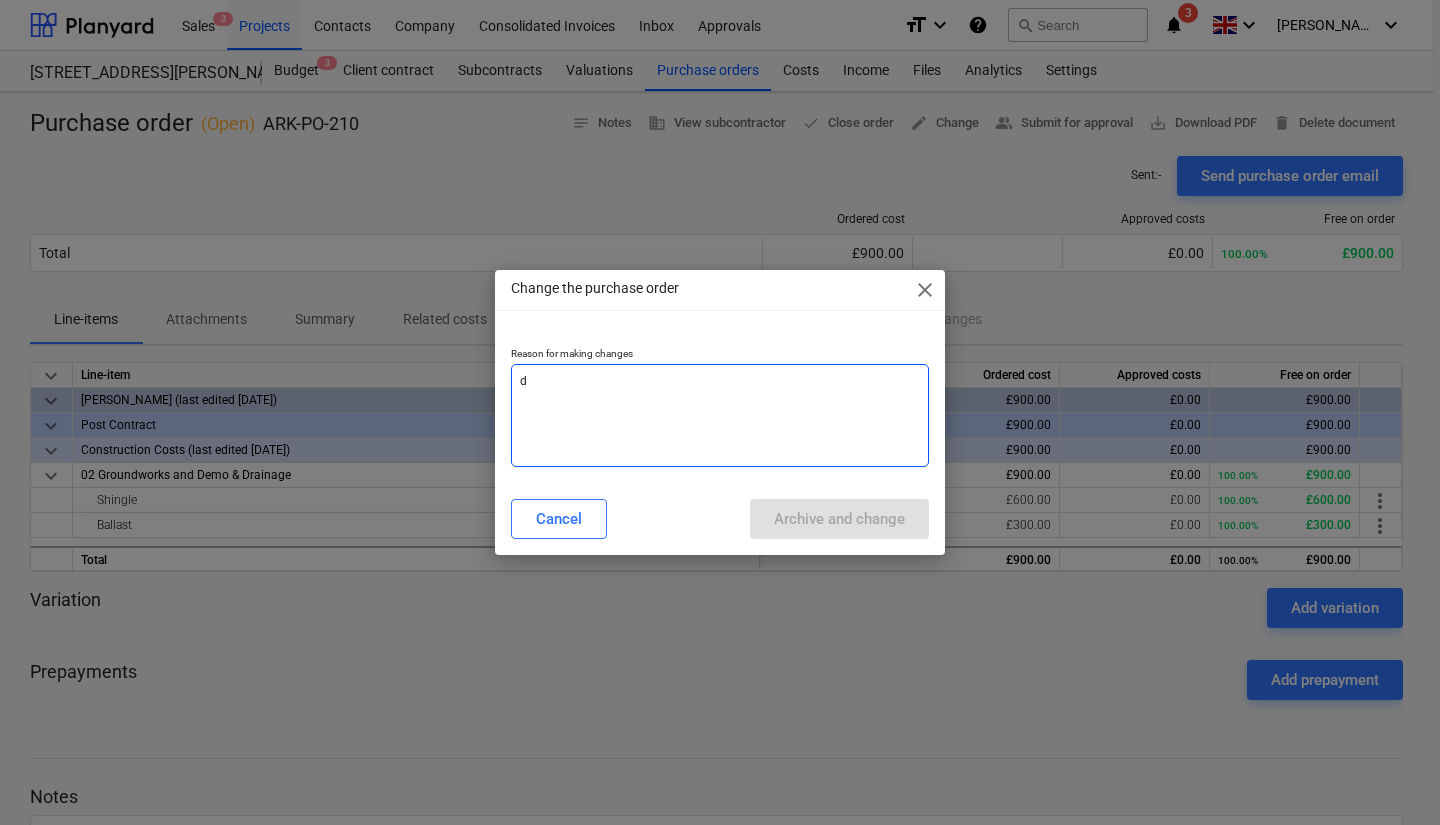 type on "x" 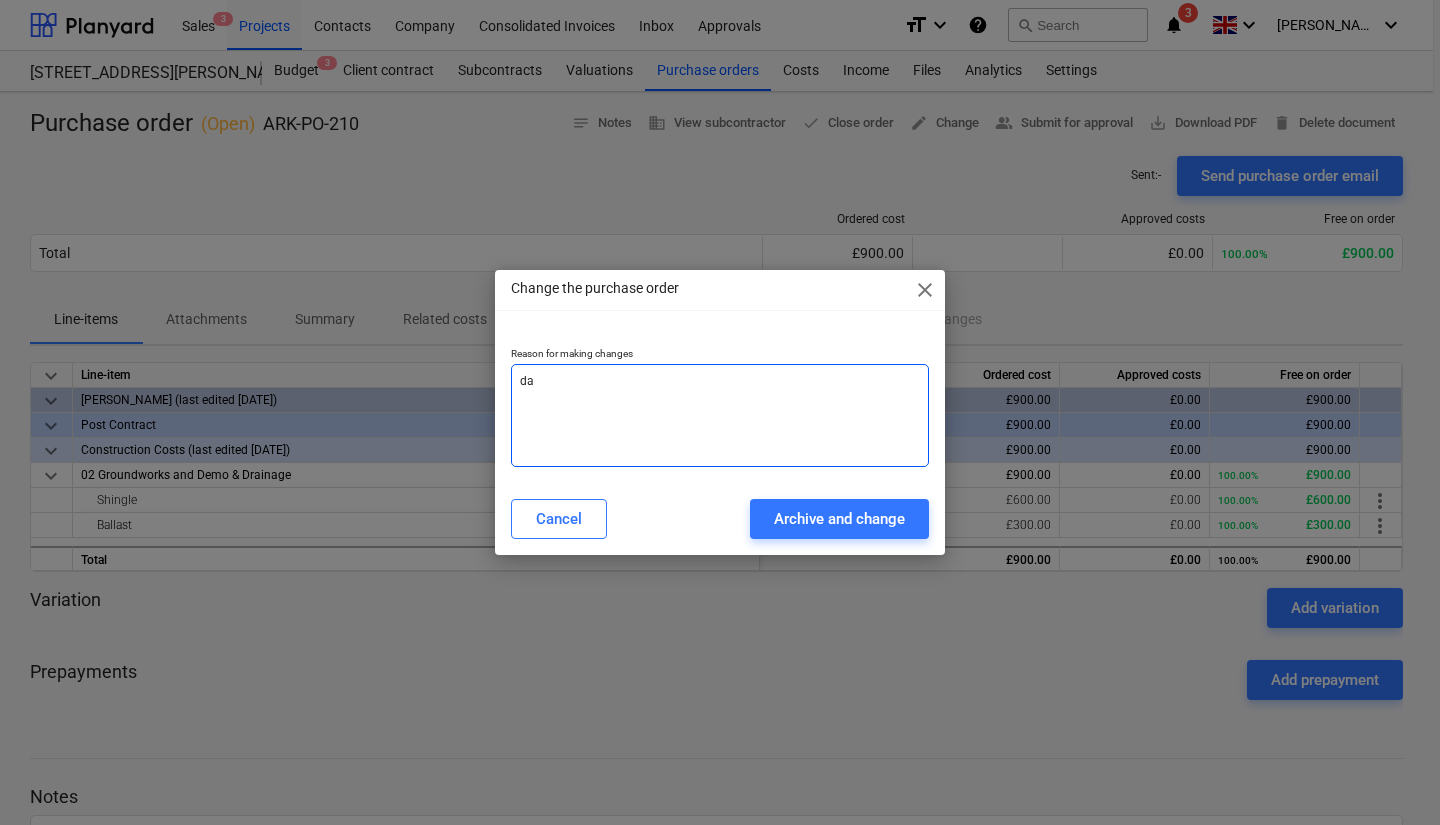 type on "x" 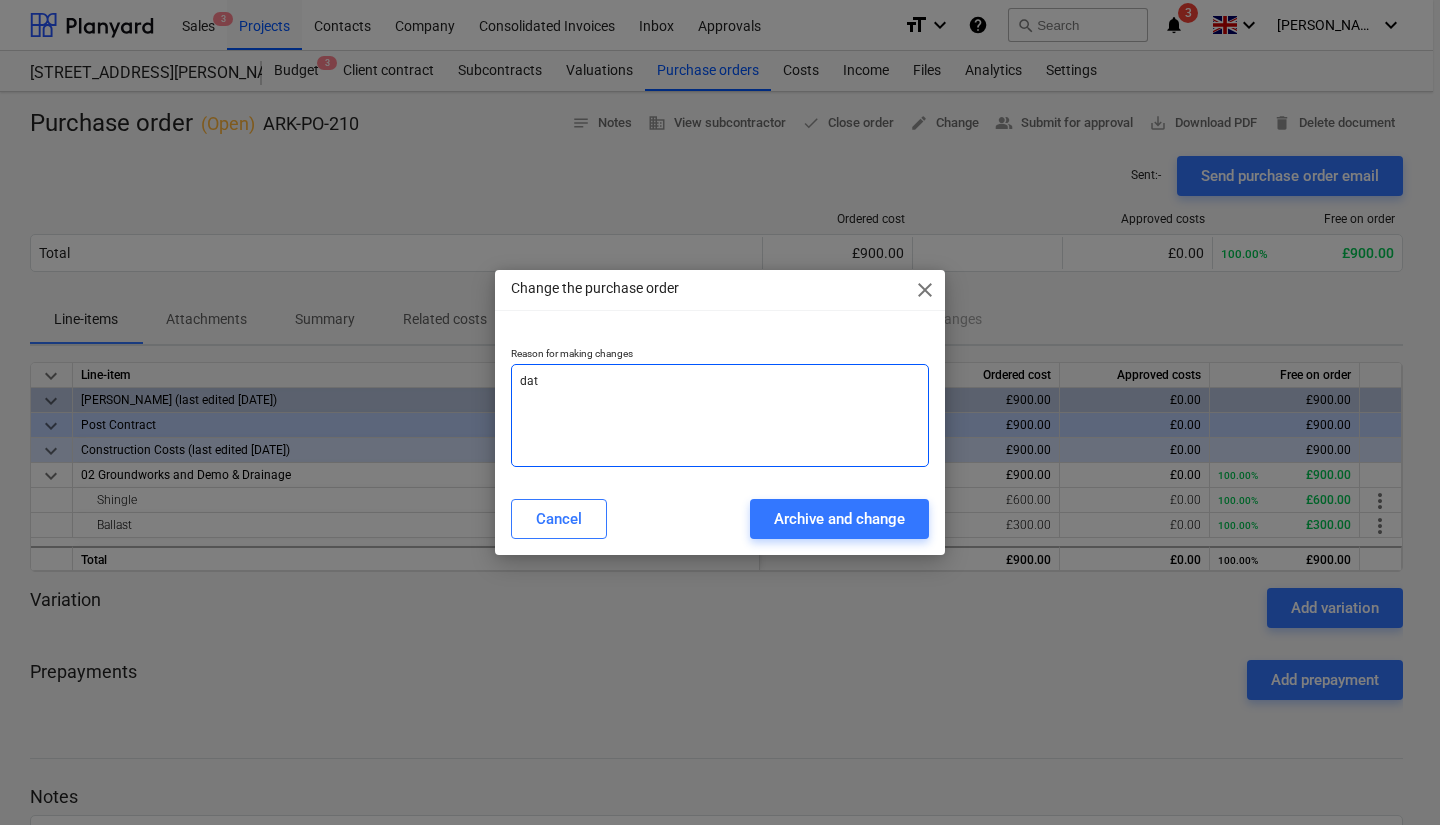 type on "x" 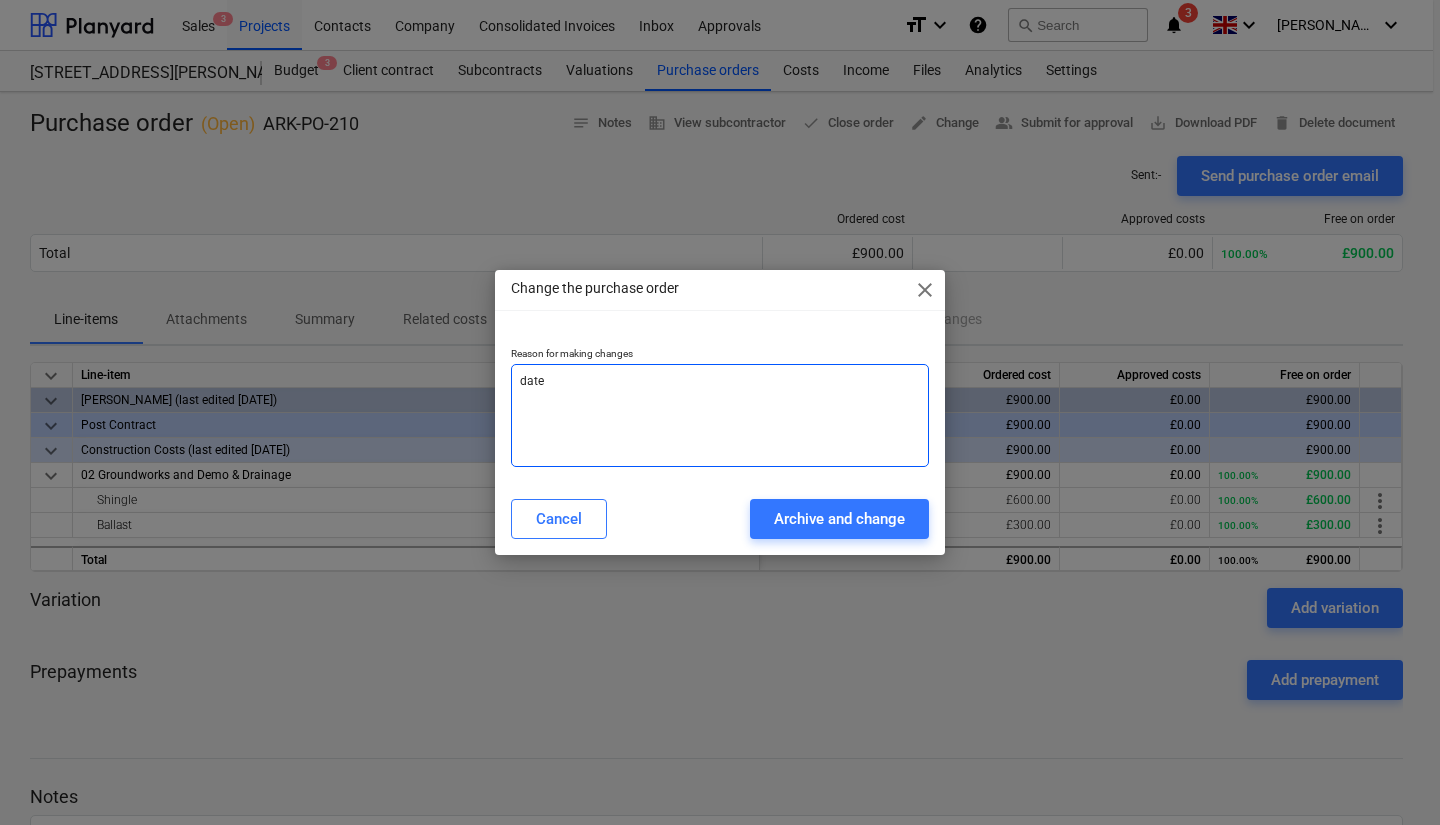 type on "x" 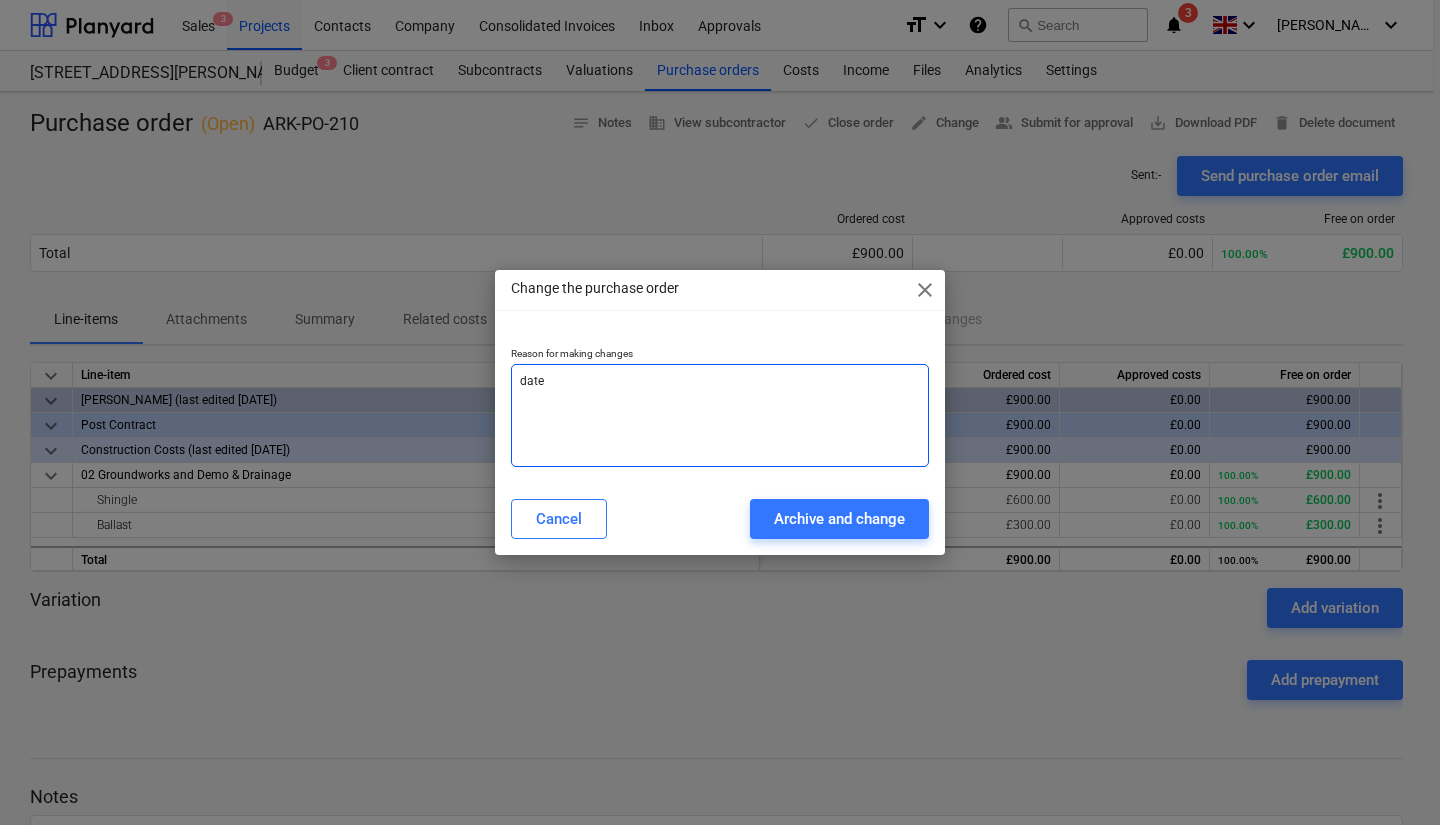 type on "date" 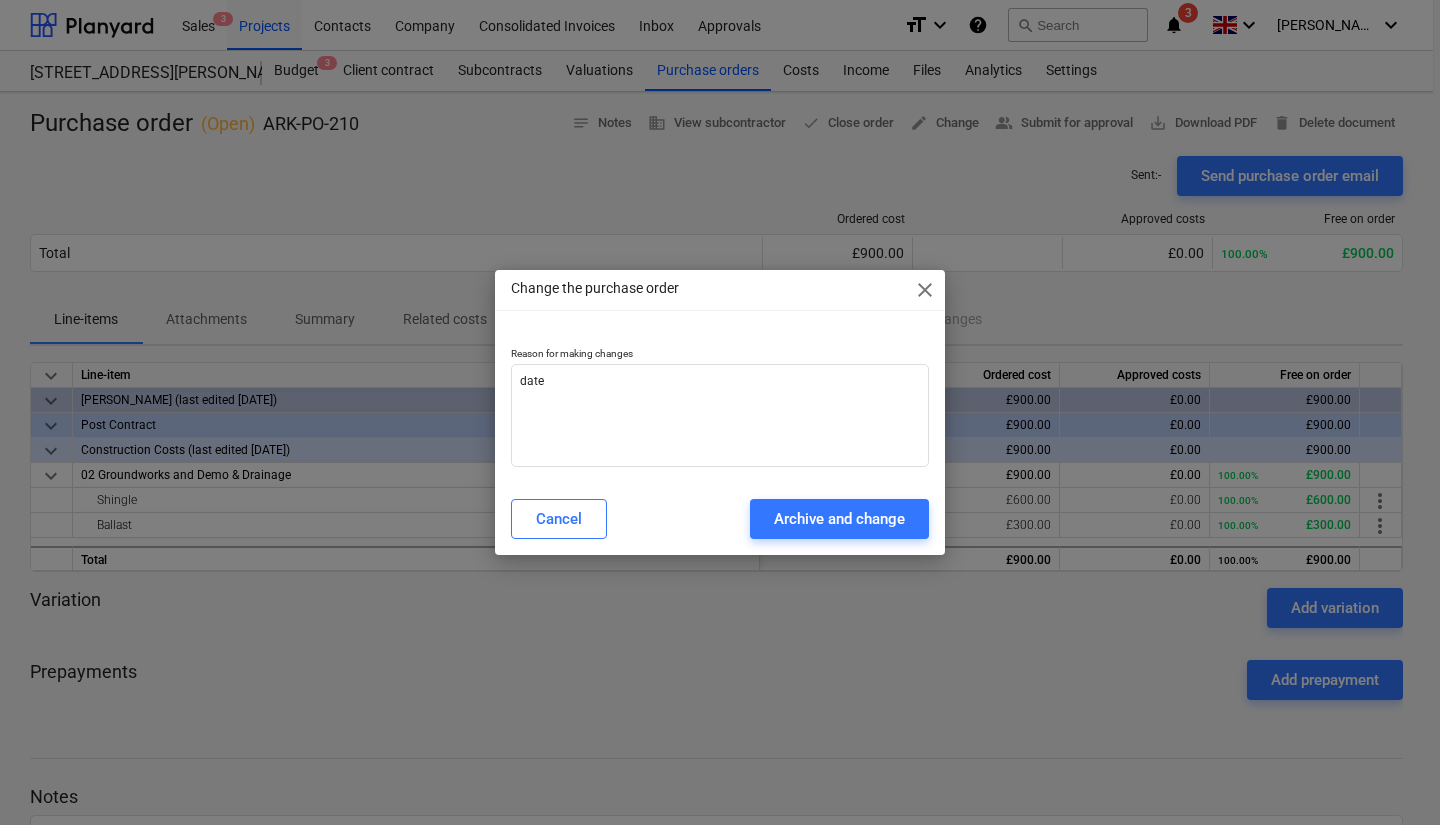 click on "Archive and change" at bounding box center (839, 519) 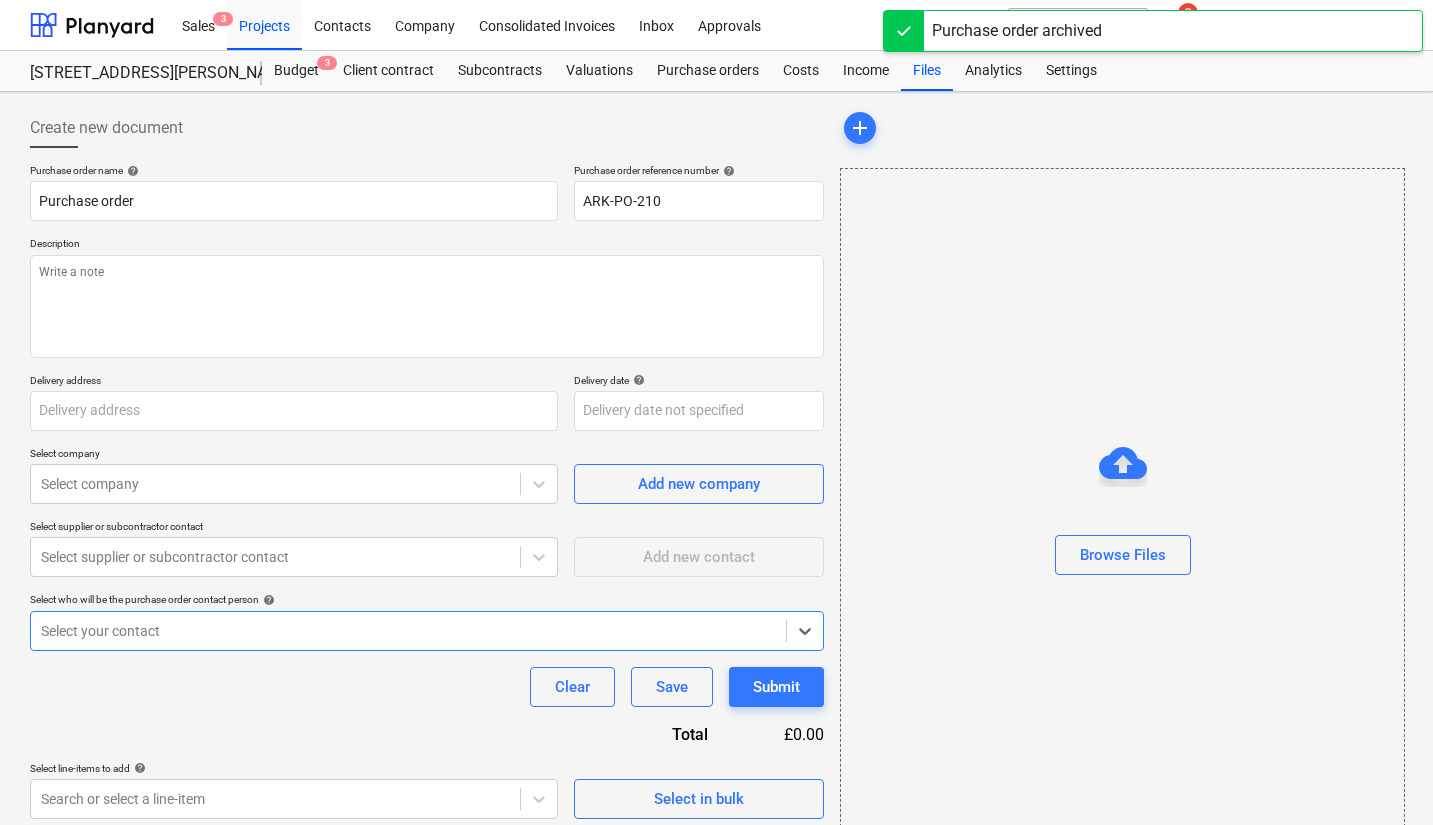 type on "x" 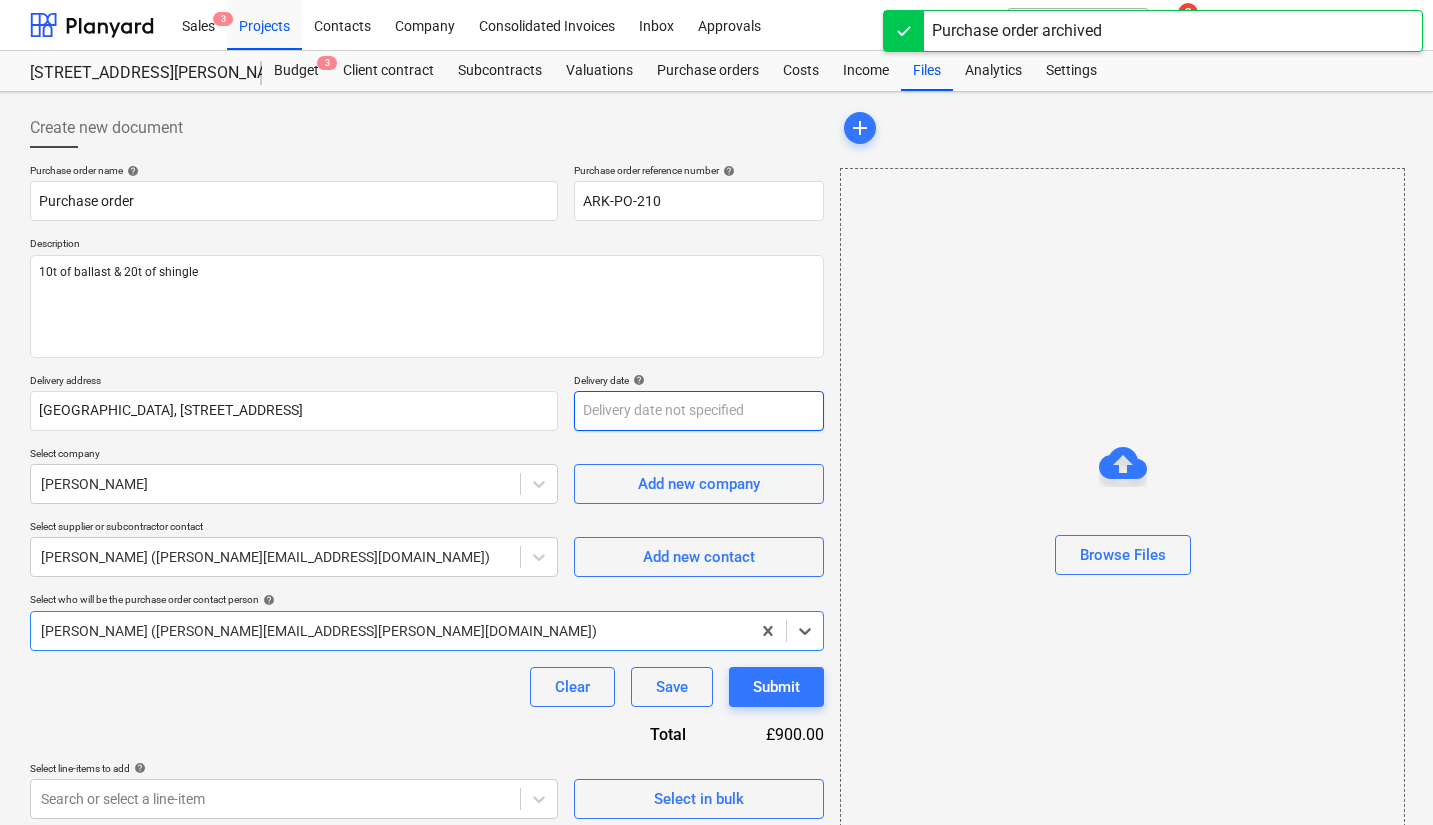 click on "Sales 3 Projects Contacts Company Consolidated Invoices Inbox Approvals format_size keyboard_arrow_down help search Search notifications 3 keyboard_arrow_down [PERSON_NAME] keyboard_arrow_down 2 Galley [PERSON_NAME] Budget 3 Client contract Subcontracts Valuations Purchase orders Costs Income Files Analytics Settings Create new document Purchase order name help Purchase order Purchase order reference number help ARK-PO-210 Description 10t of ballast & 20t of shingle  Delivery address [GEOGRAPHIC_DATA][STREET_ADDRESS] Delivery date help Press the down arrow key to interact with the calendar and
select a date. Press the question mark key to get the keyboard shortcuts for changing dates. Select company [PERSON_NAME]   Add new company Select supplier or subcontractor contact [PERSON_NAME] ([PERSON_NAME][EMAIL_ADDRESS][DOMAIN_NAME]) Add new contact Select who will be the purchase order contact person help   Select is focused ,type to refine list, press Down to open the menu,  [PERSON_NAME] ([PERSON_NAME][EMAIL_ADDRESS][PERSON_NAME][DOMAIN_NAME]) Clear" at bounding box center [716, 412] 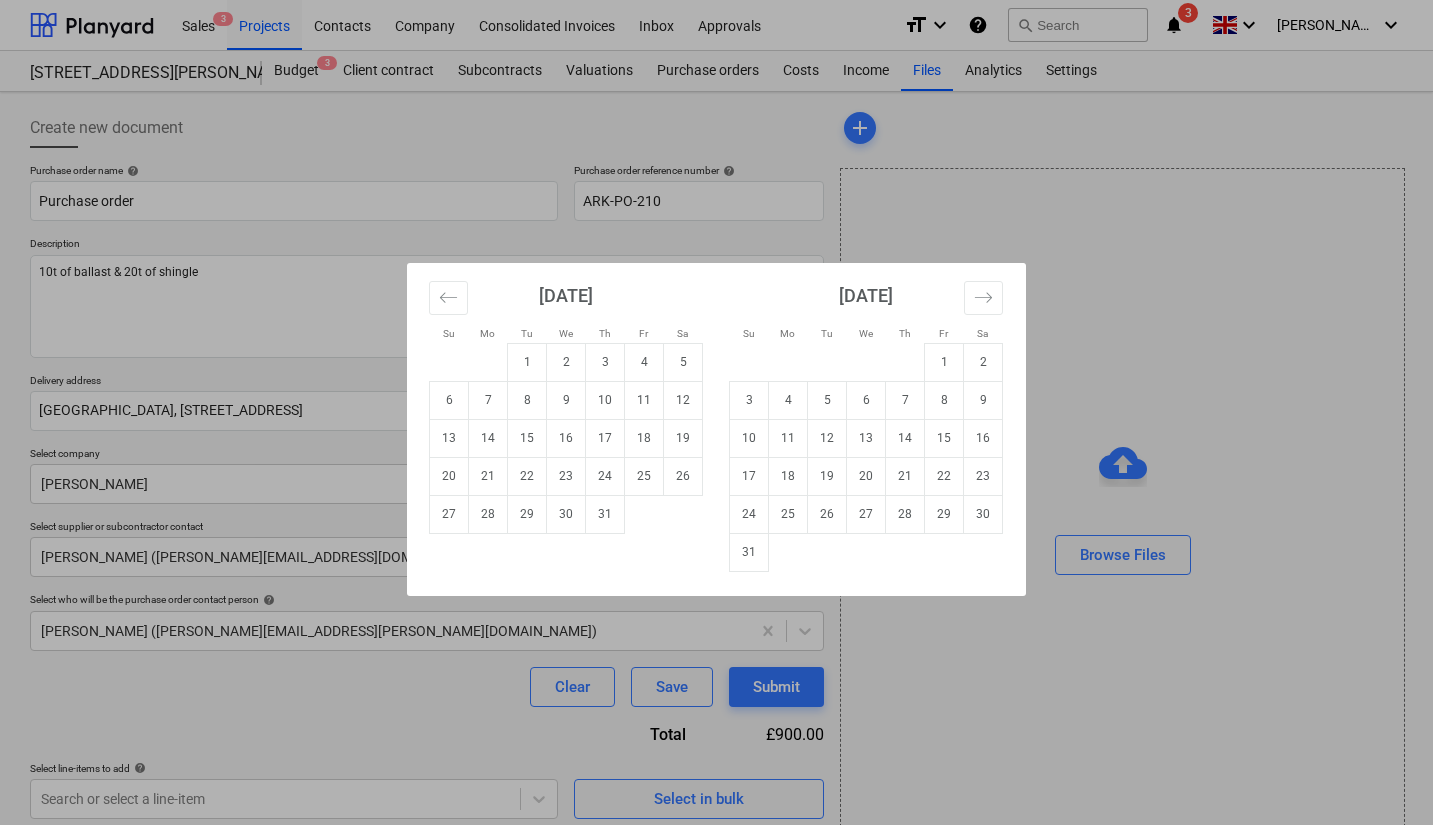 click on "11" at bounding box center (644, 400) 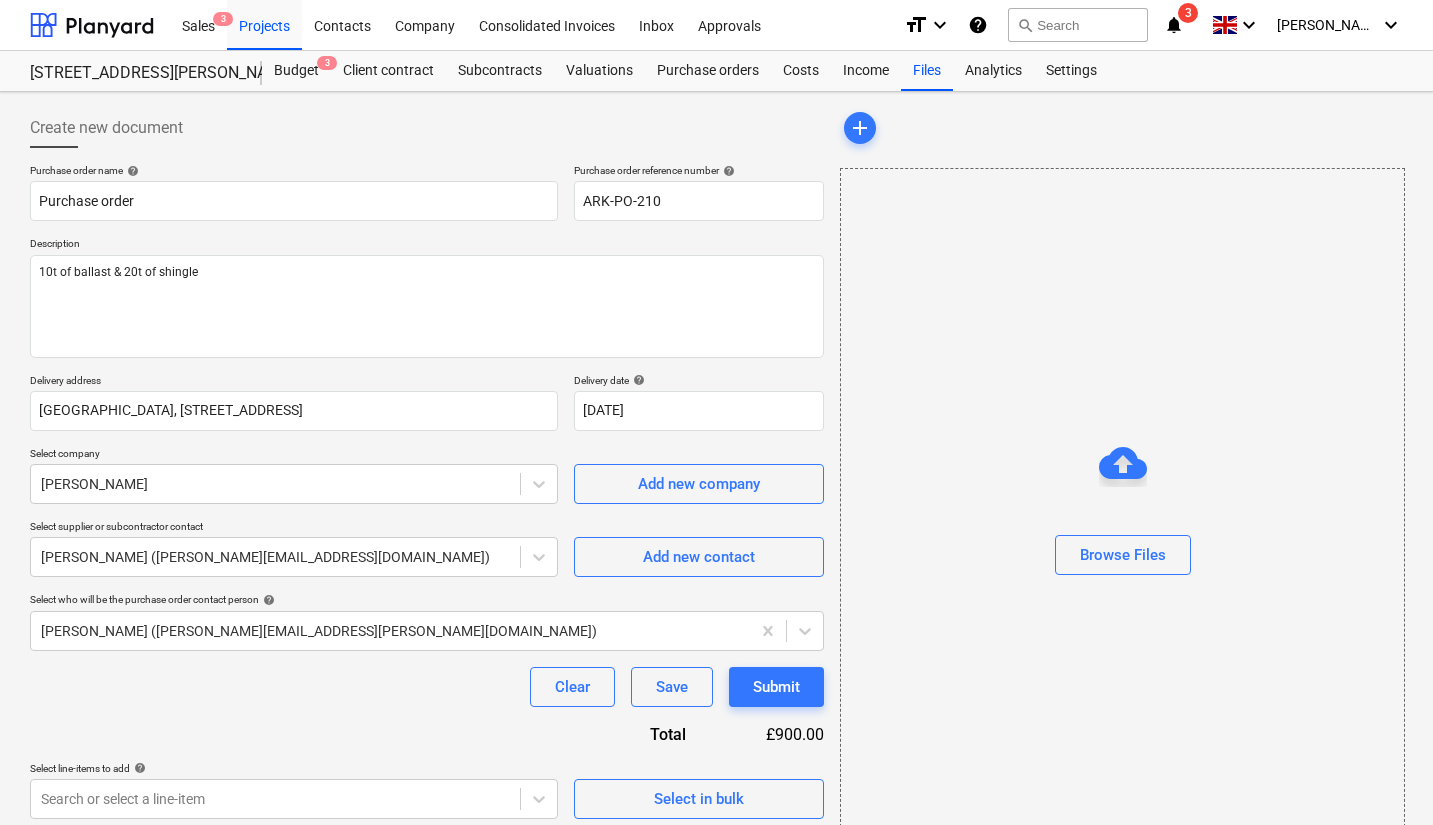 click on "Submit" at bounding box center (776, 687) 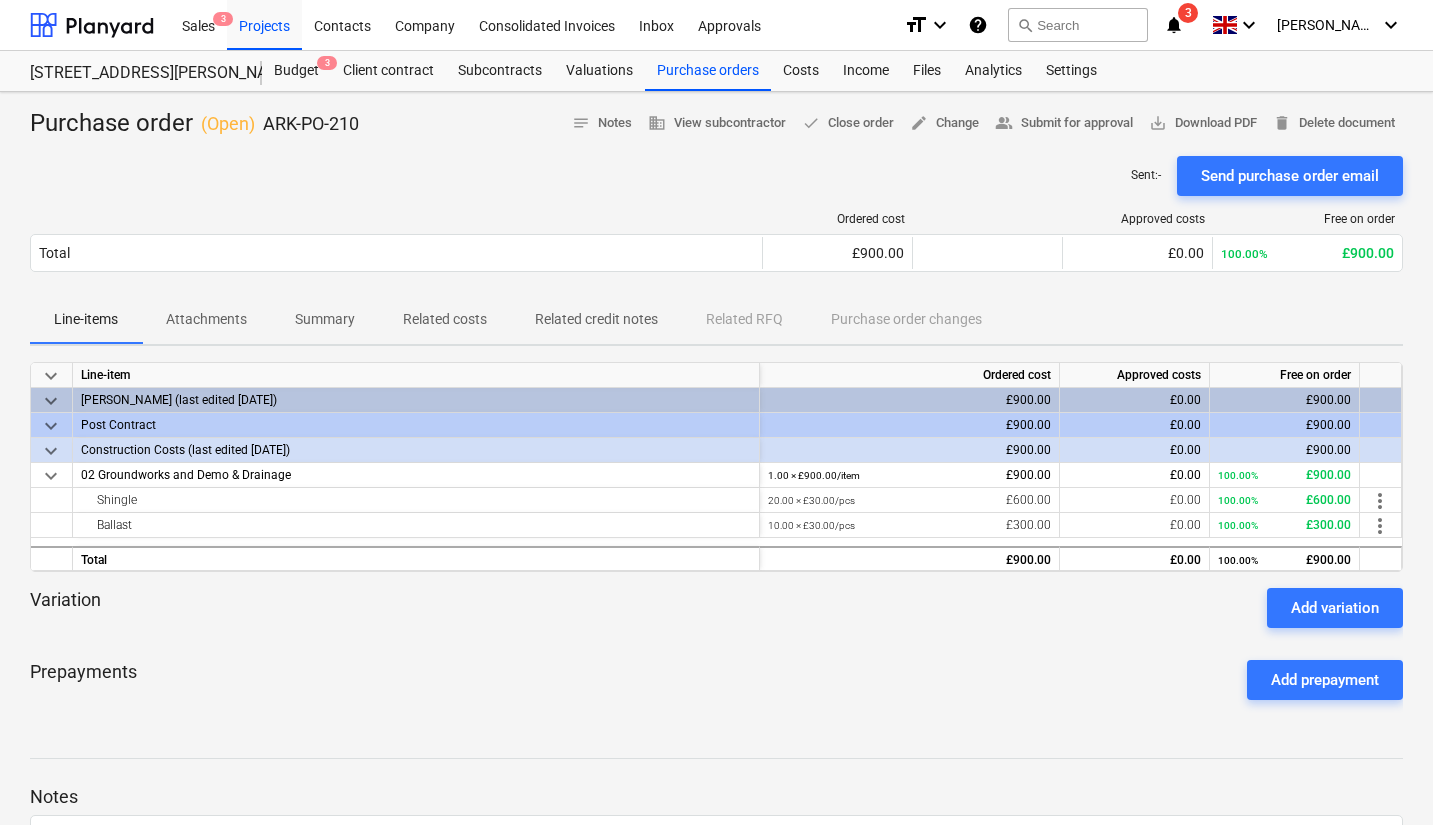 click on "save_alt Download PDF" at bounding box center (1203, 123) 